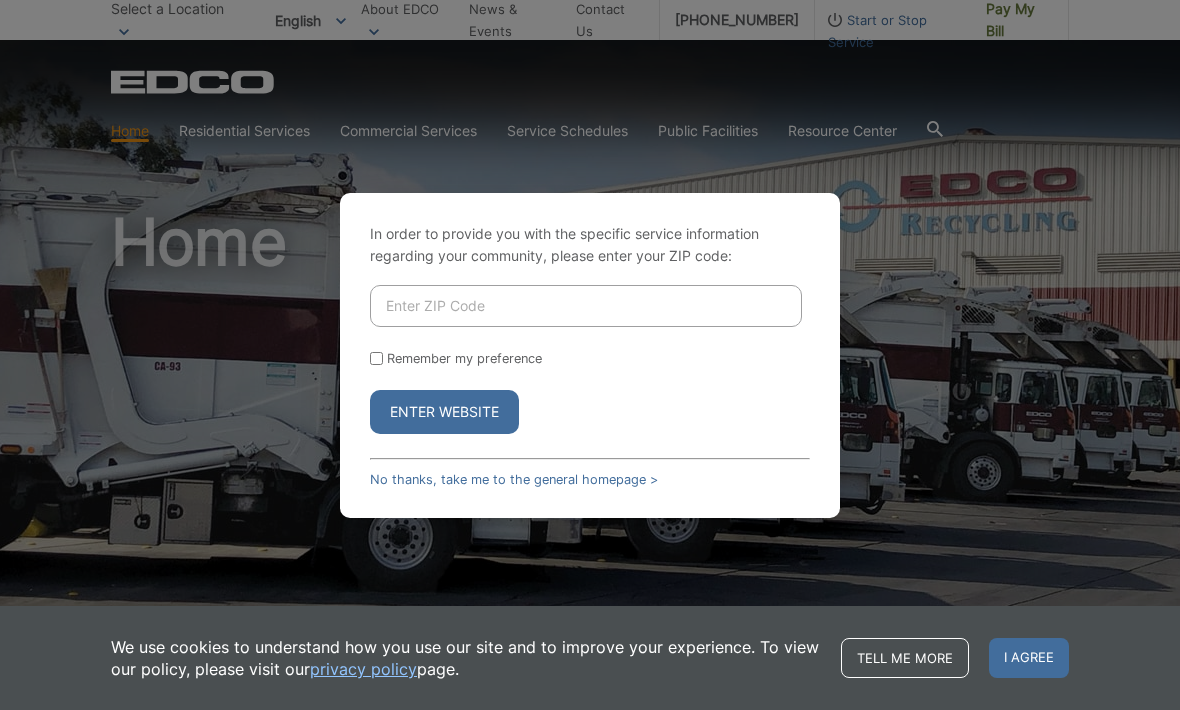 scroll, scrollTop: 0, scrollLeft: 0, axis: both 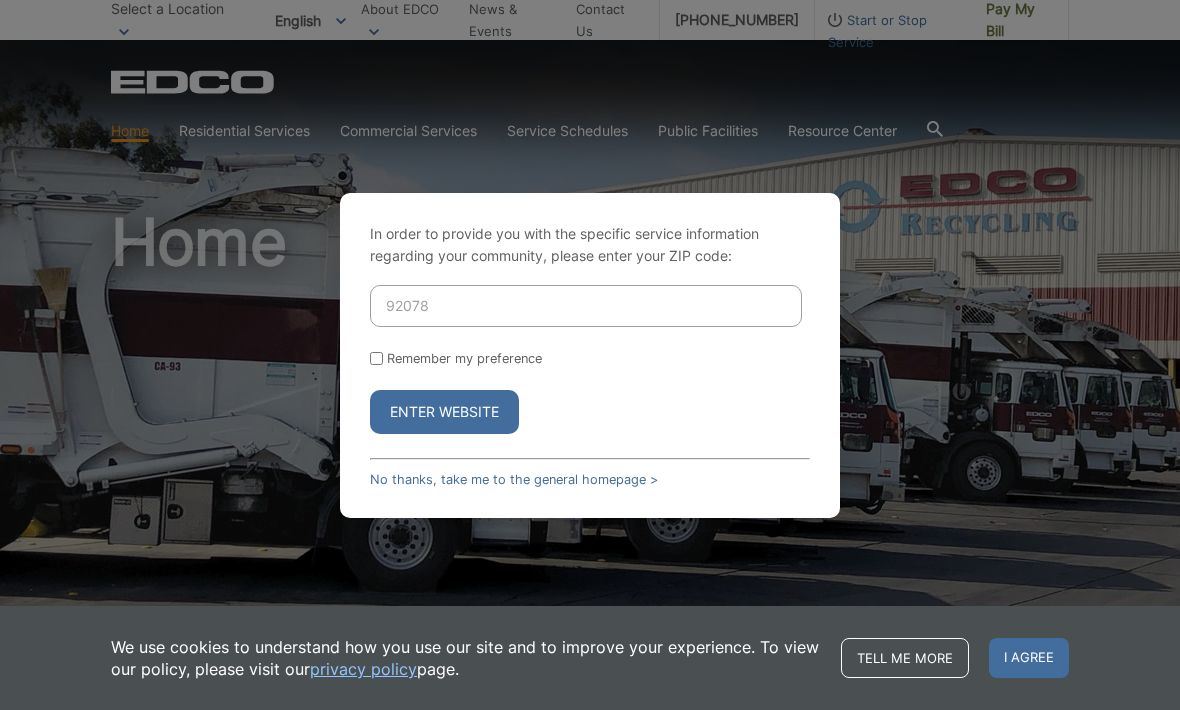 type on "92078" 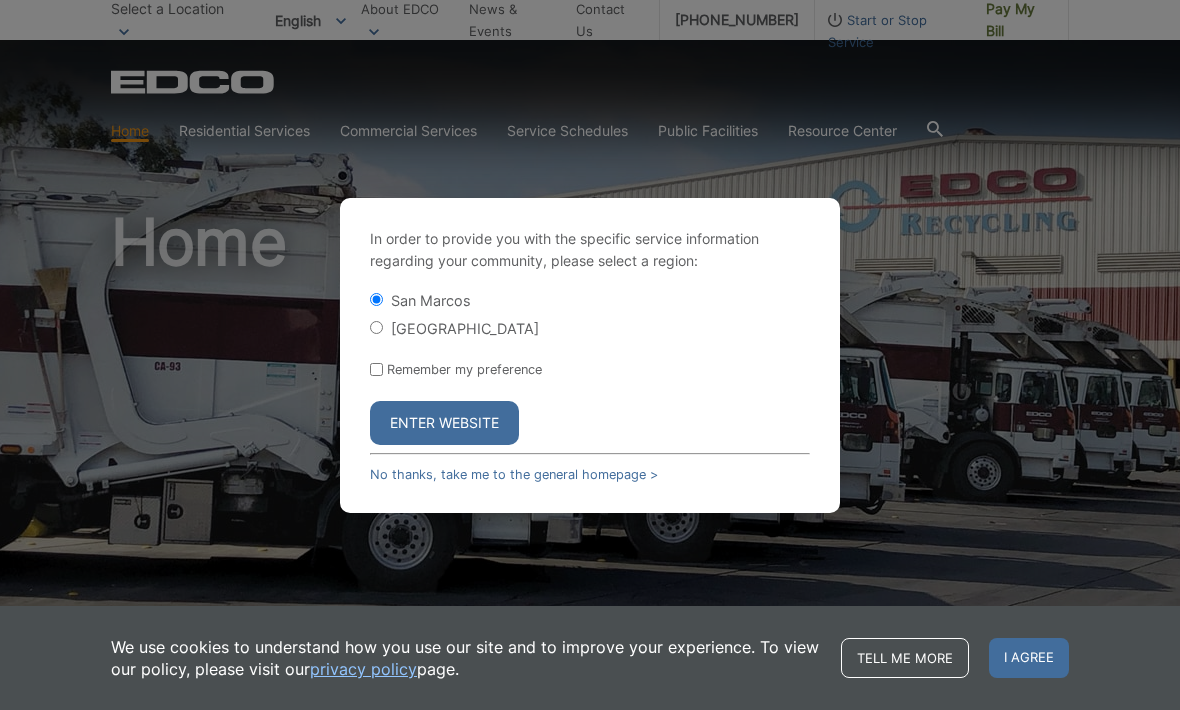 click on "Enter Website" at bounding box center (444, 423) 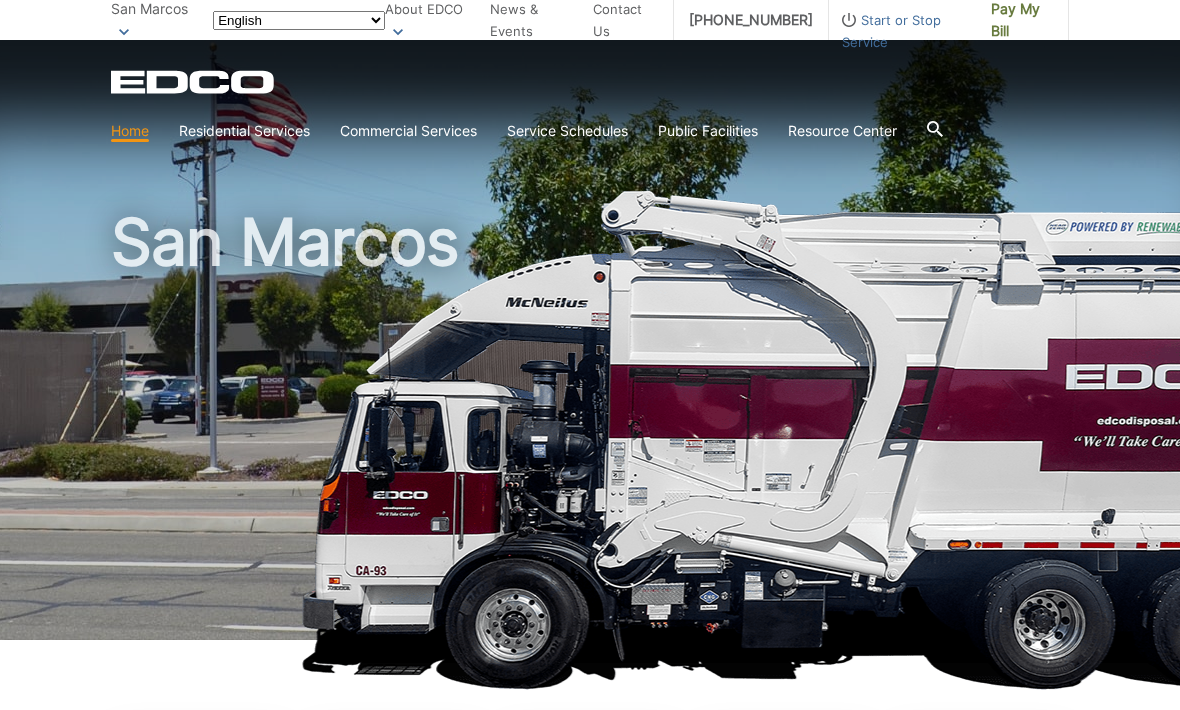 scroll, scrollTop: 0, scrollLeft: 0, axis: both 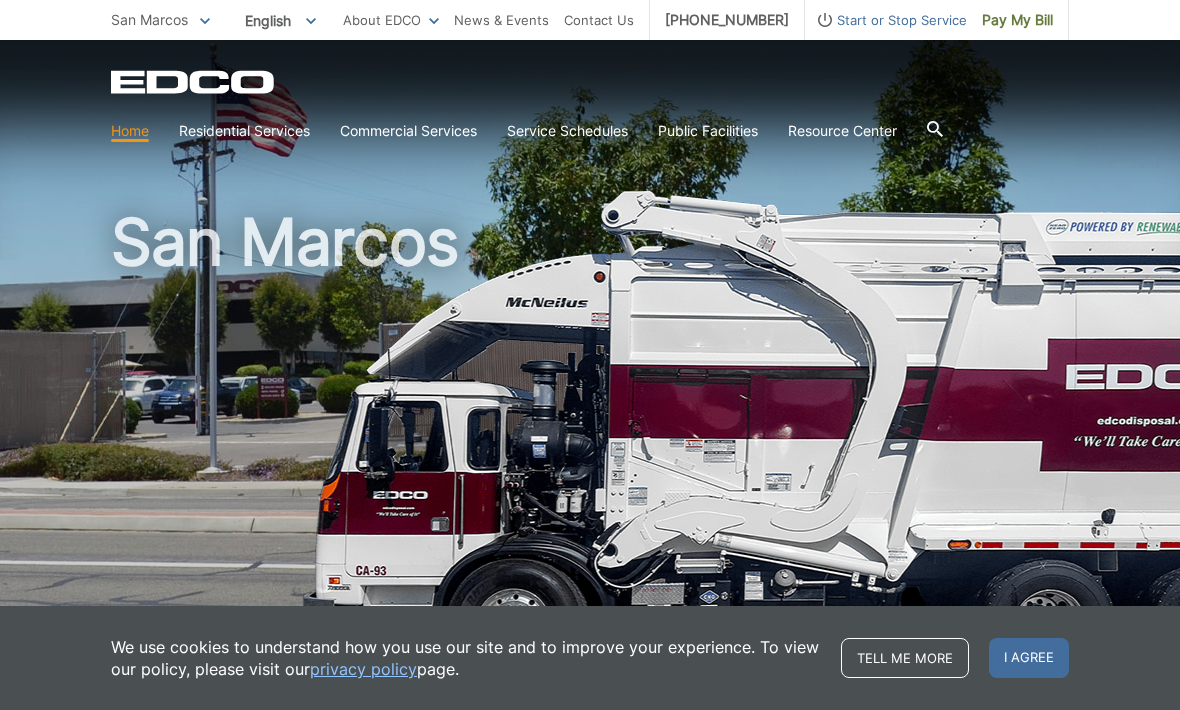 click on "San Marcos" at bounding box center [590, 340] 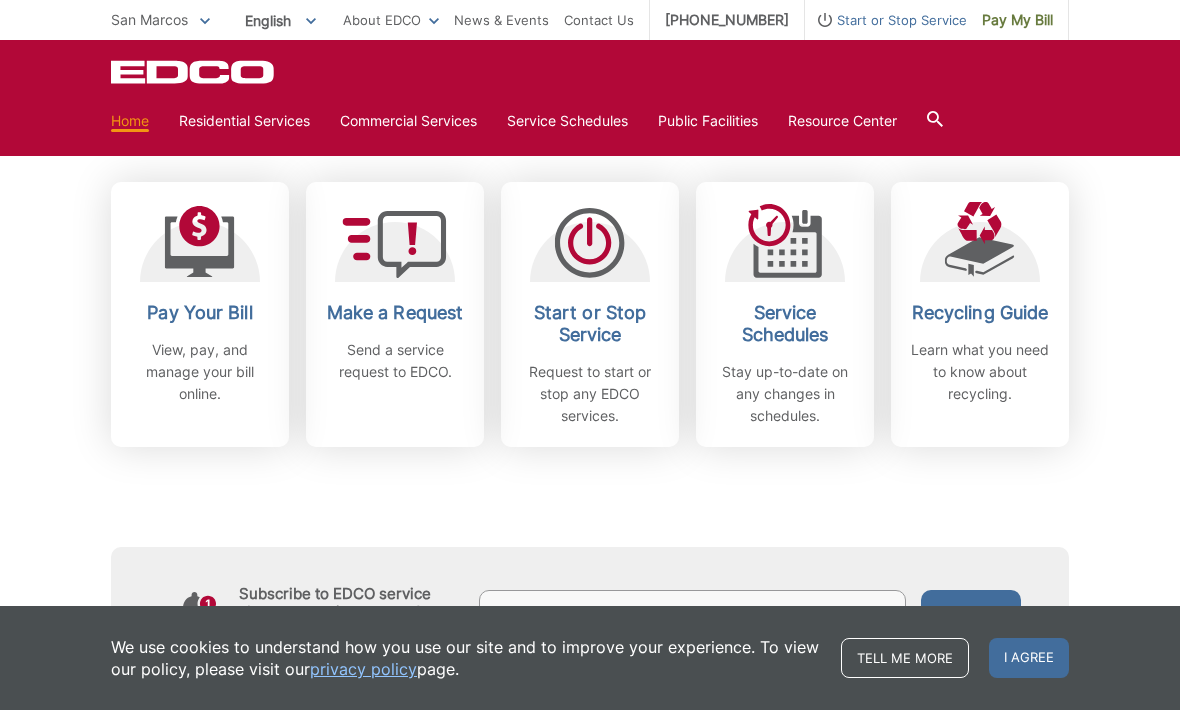 scroll, scrollTop: 557, scrollLeft: 0, axis: vertical 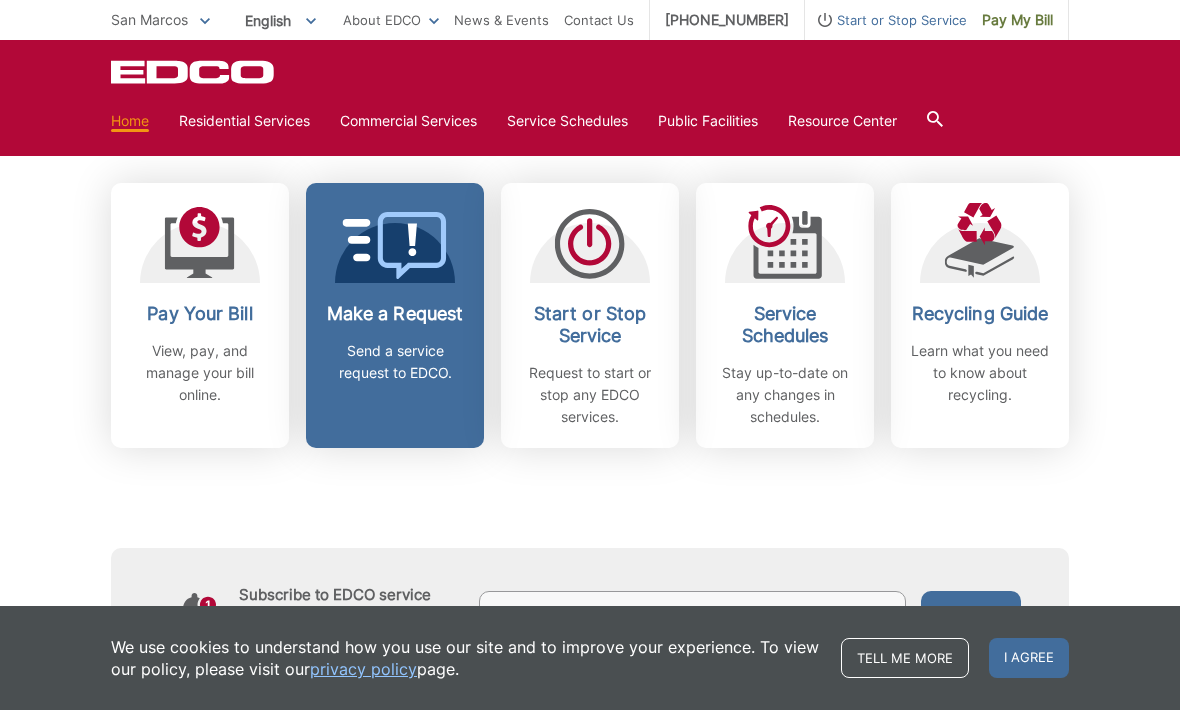 click on "Make a Request" at bounding box center (395, 314) 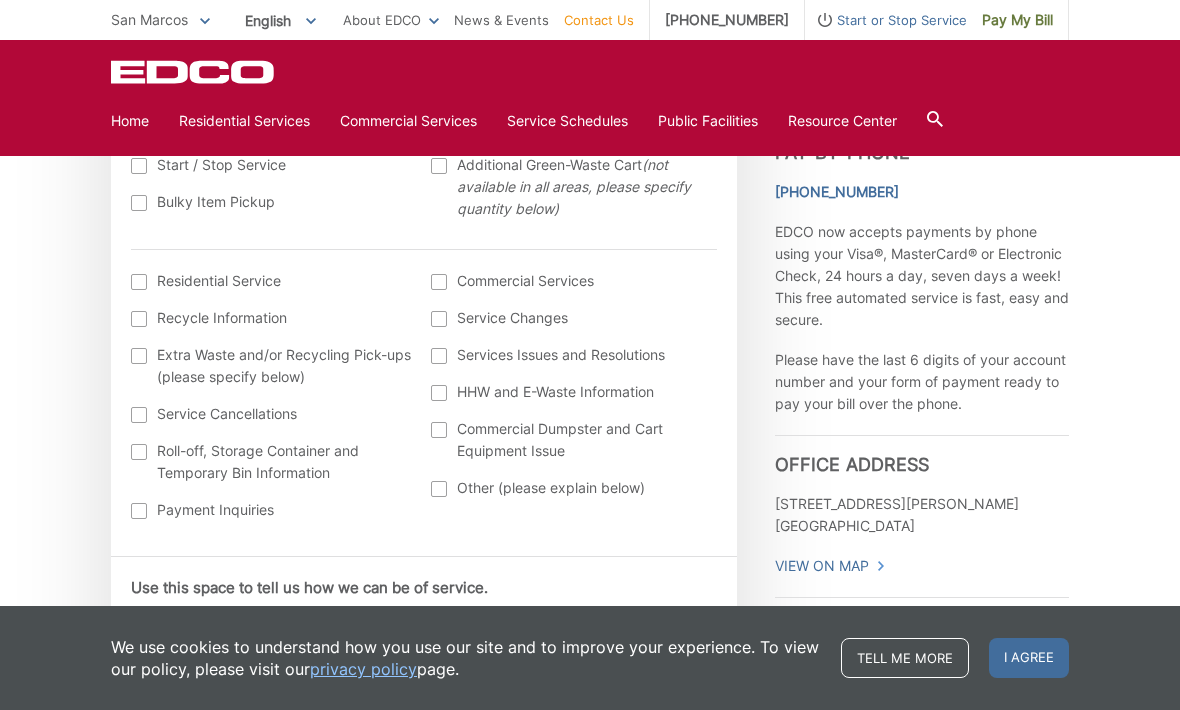scroll, scrollTop: 743, scrollLeft: 0, axis: vertical 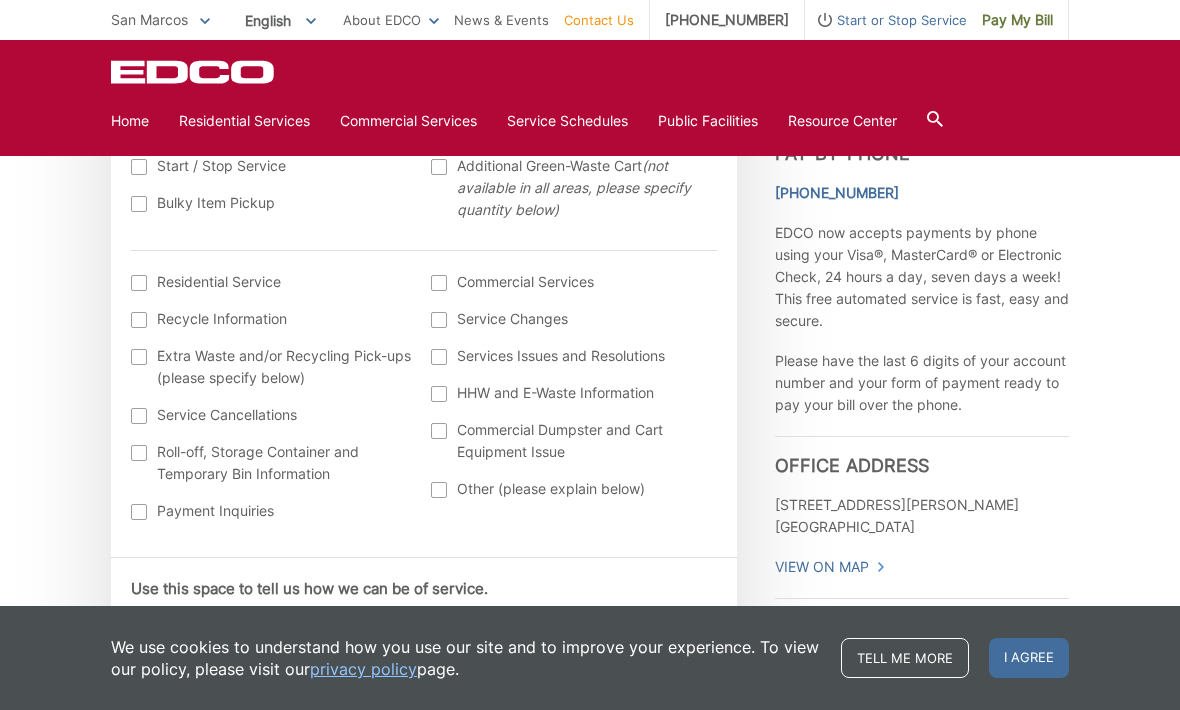 click at bounding box center (439, 490) 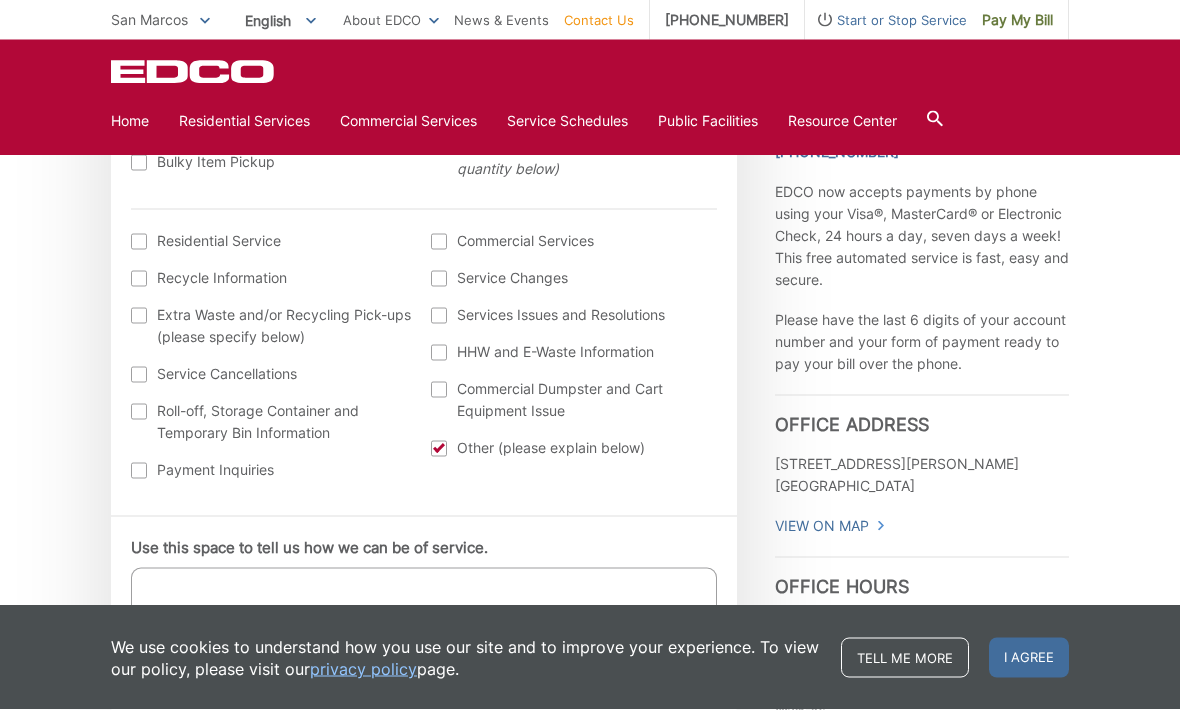 scroll, scrollTop: 822, scrollLeft: 0, axis: vertical 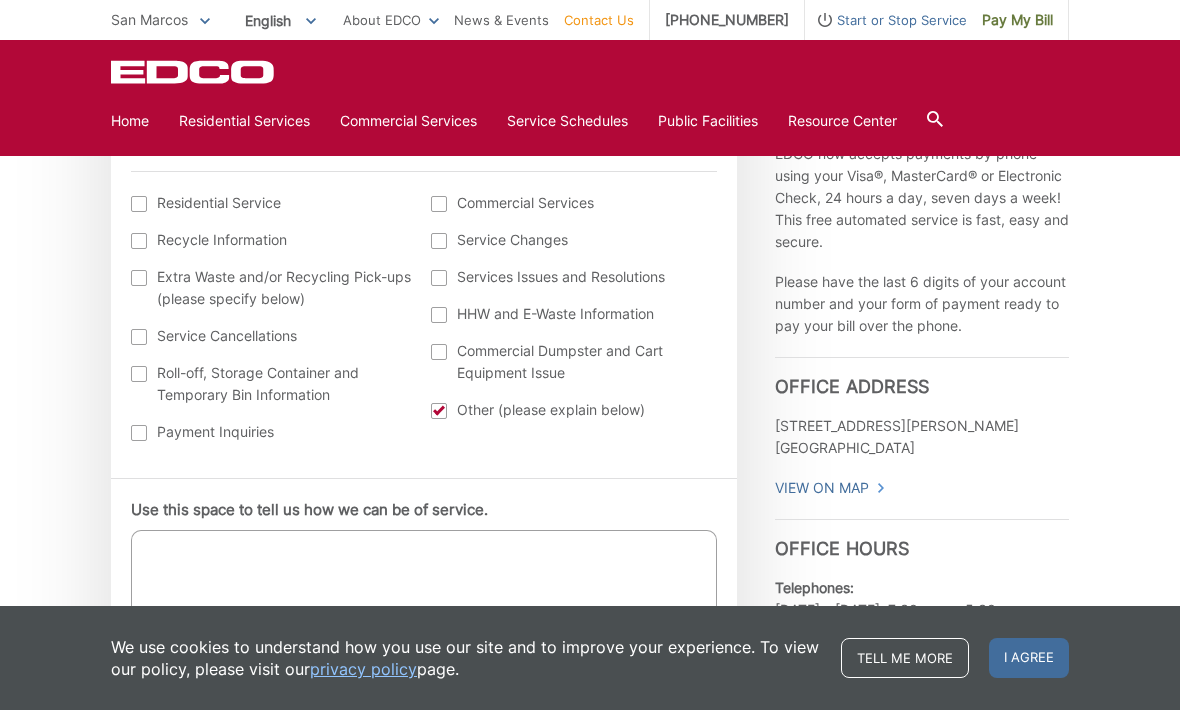 click on "Use this space to tell us how we can be of service." at bounding box center [424, 580] 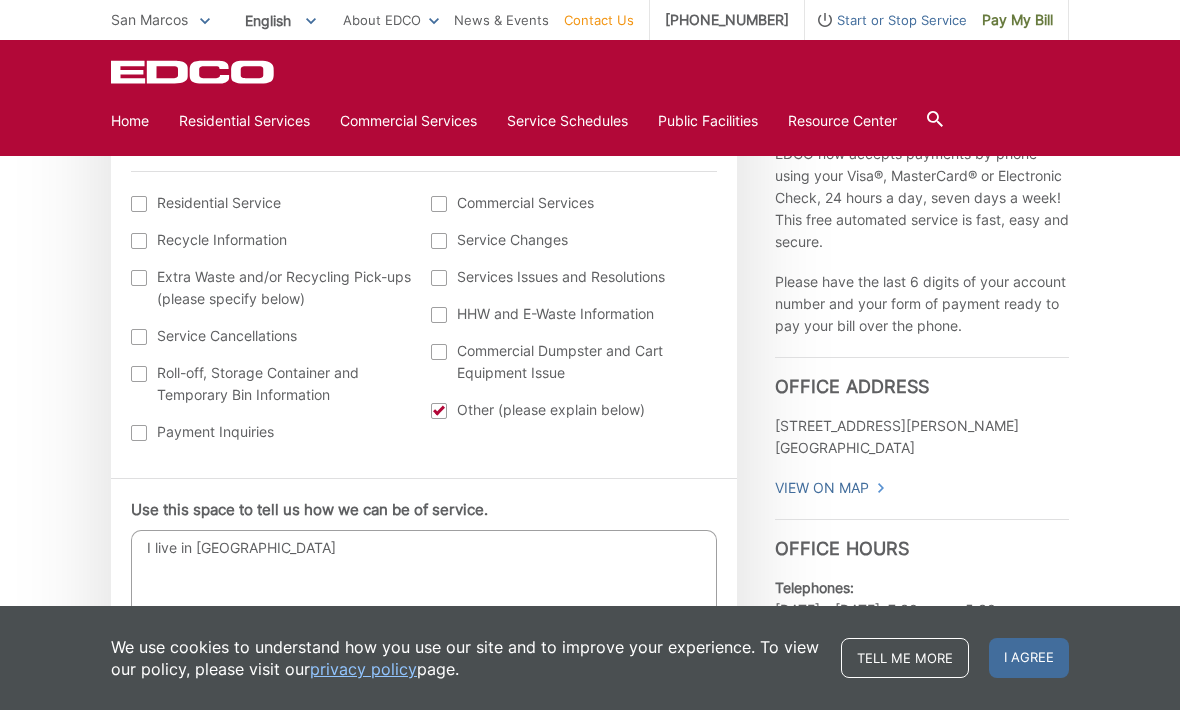 click on "I live in [GEOGRAPHIC_DATA]" at bounding box center (424, 580) 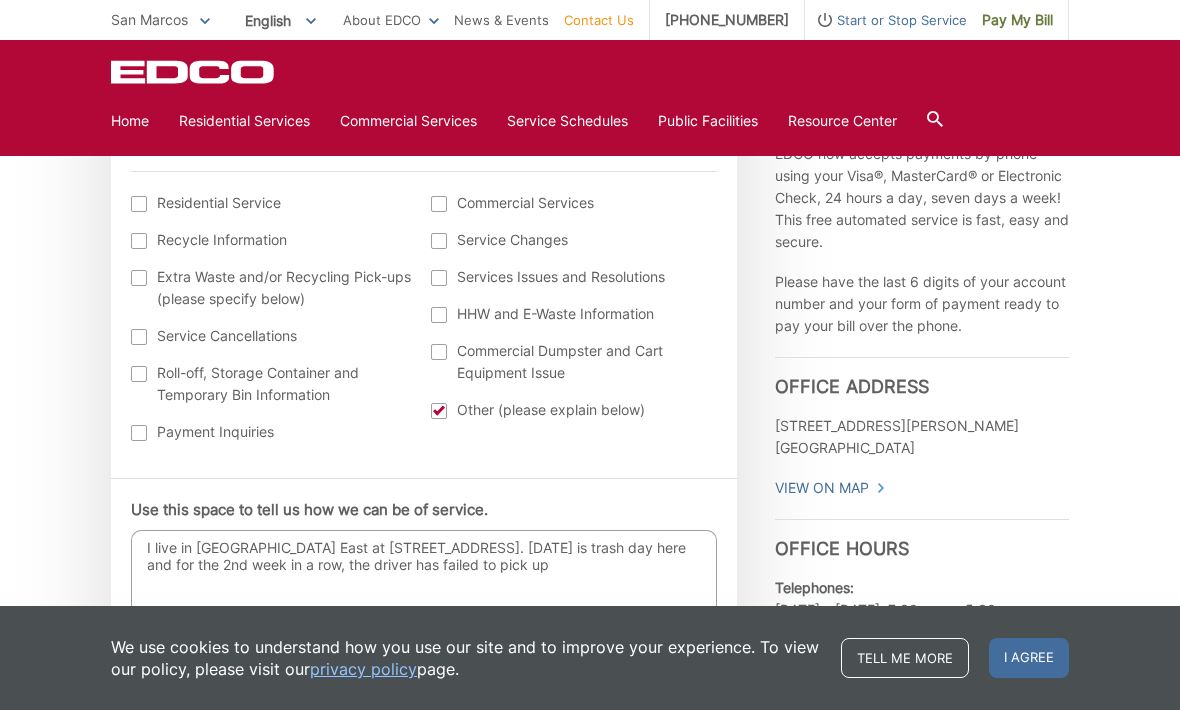 click on "We use cookies to understand how you use our site and to improve your experience. To view our policy, please visit our  privacy policy  page.
Tell me more
I agree" at bounding box center (590, 658) 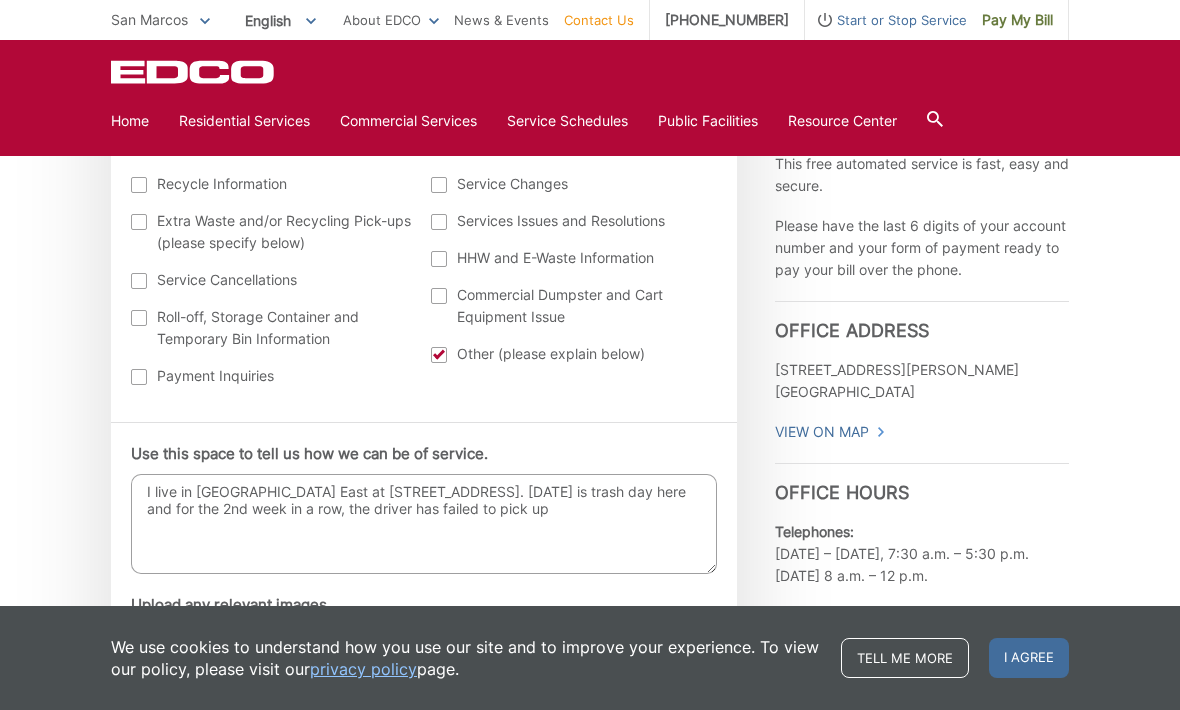 scroll, scrollTop: 877, scrollLeft: 0, axis: vertical 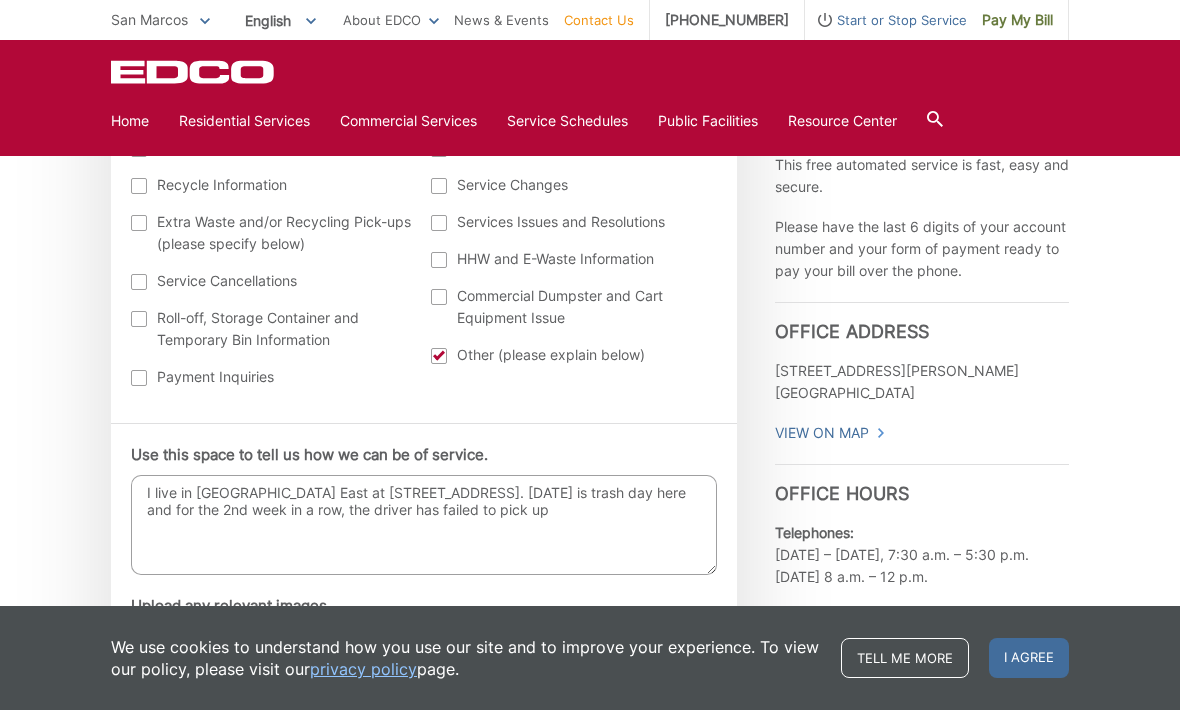 click on "I live in [GEOGRAPHIC_DATA] East at [STREET_ADDRESS]. [DATE] is trash day here and for the 2nd week in a row, the driver has failed to pick up" at bounding box center (424, 525) 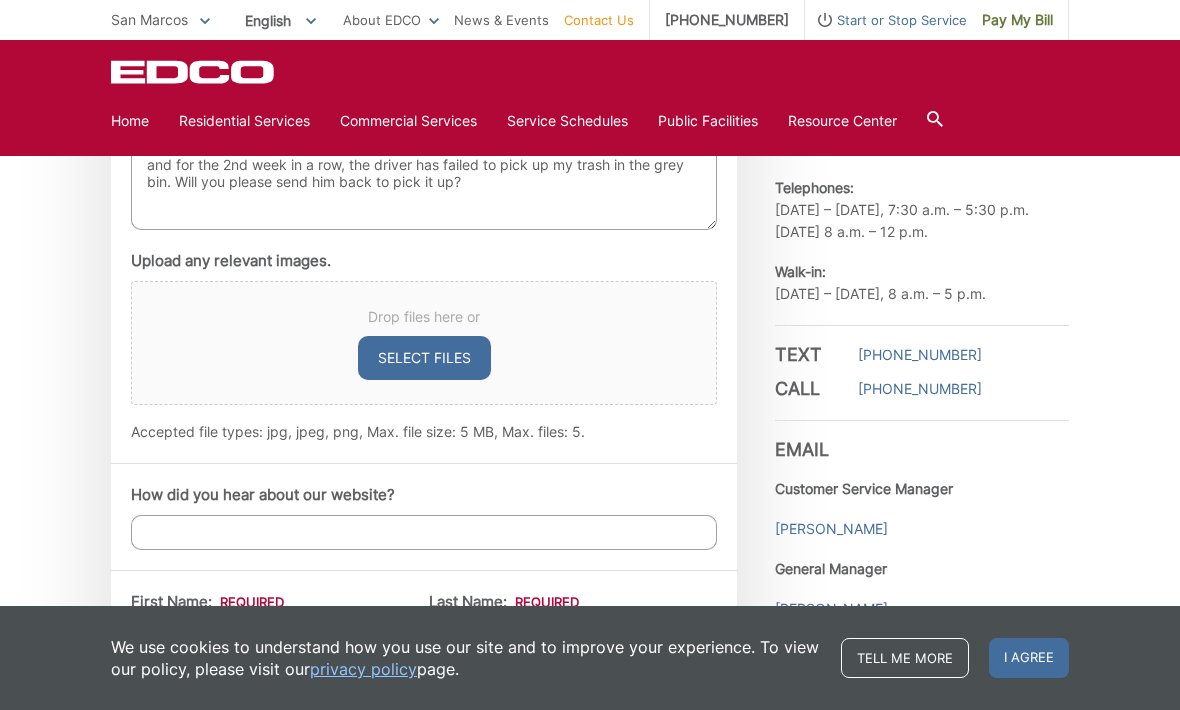 scroll, scrollTop: 1222, scrollLeft: 0, axis: vertical 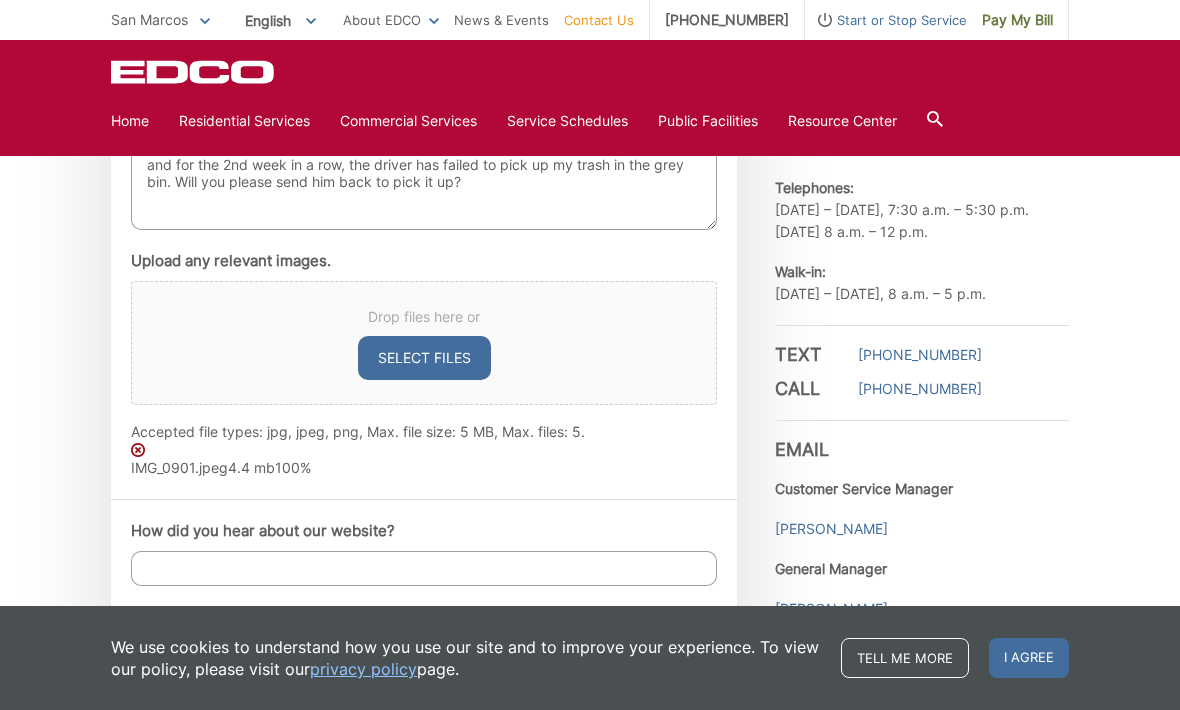 click on "Select files" at bounding box center [424, 358] 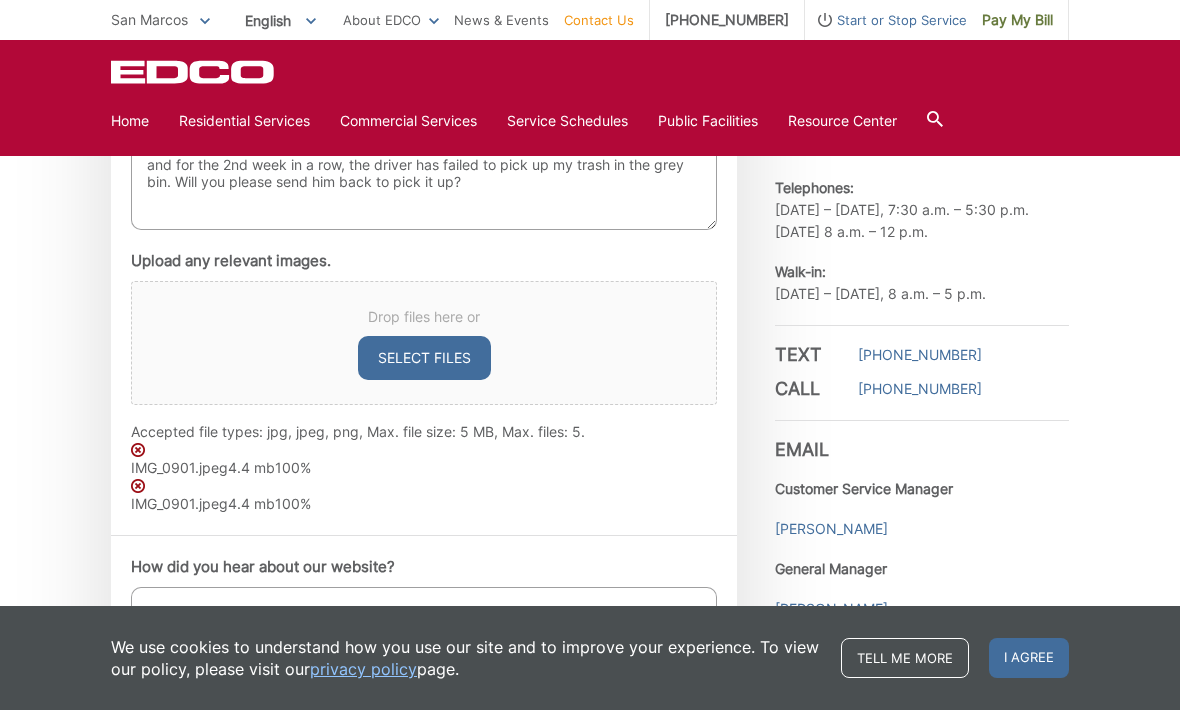 click on "Select files" at bounding box center (424, 358) 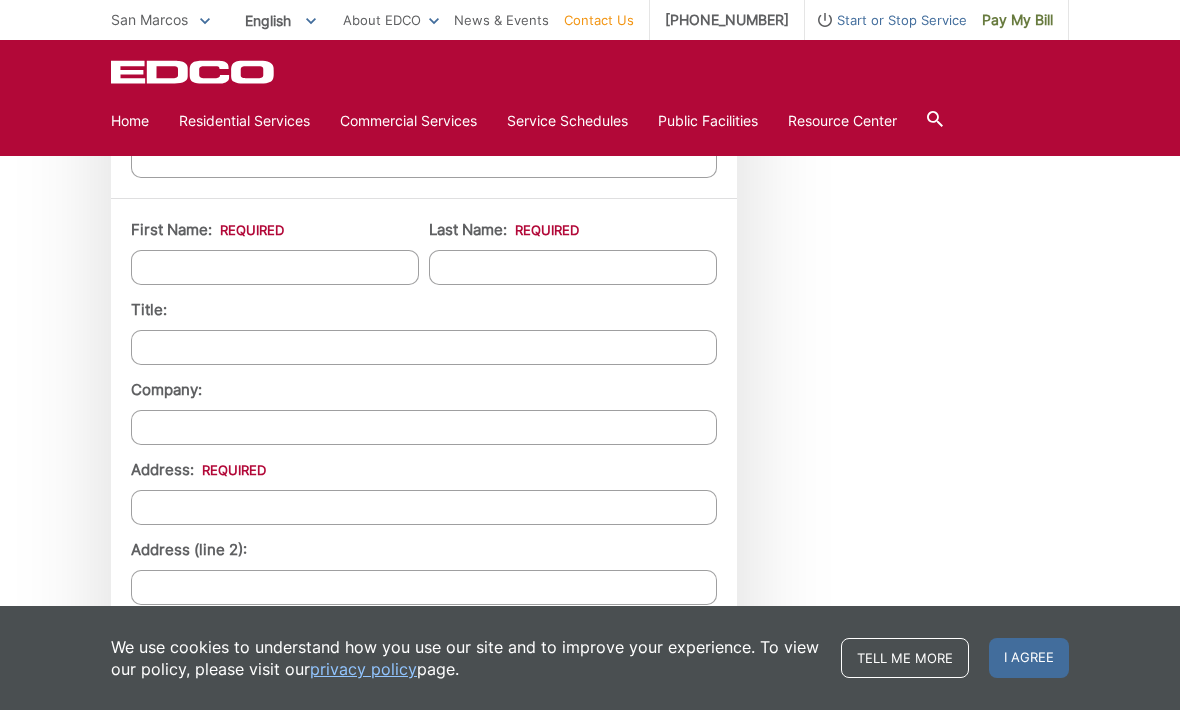click on "First Name: *" at bounding box center (275, 267) 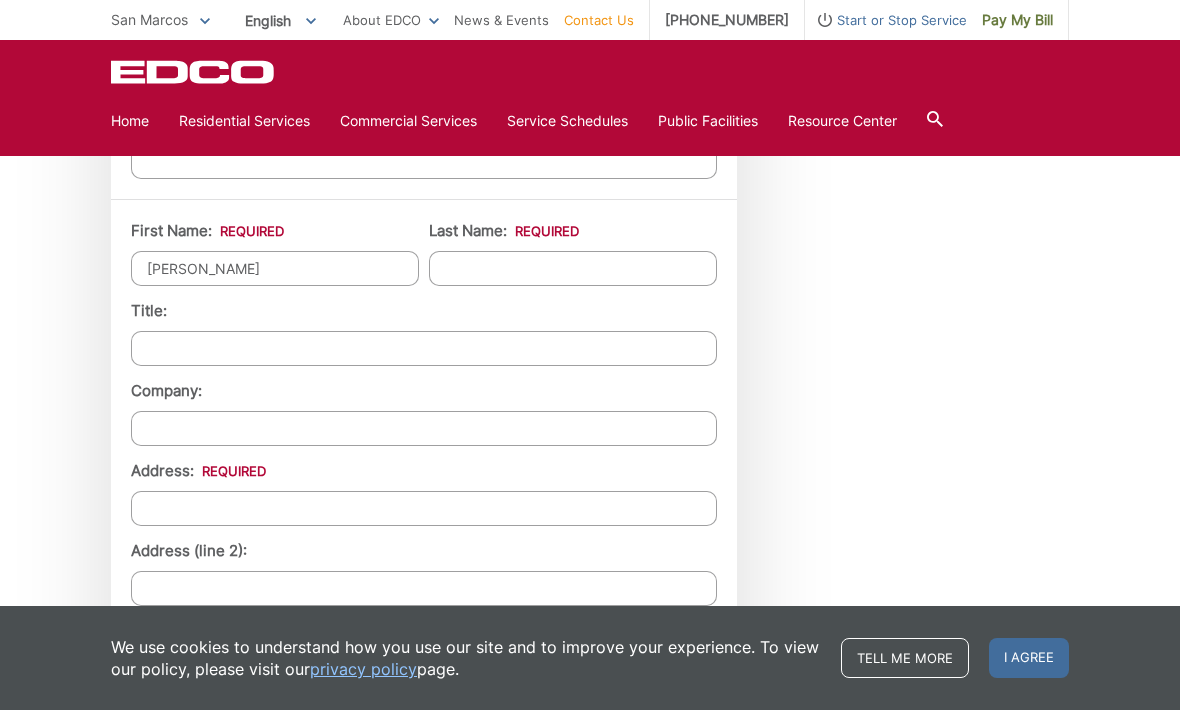 type on "[PERSON_NAME]" 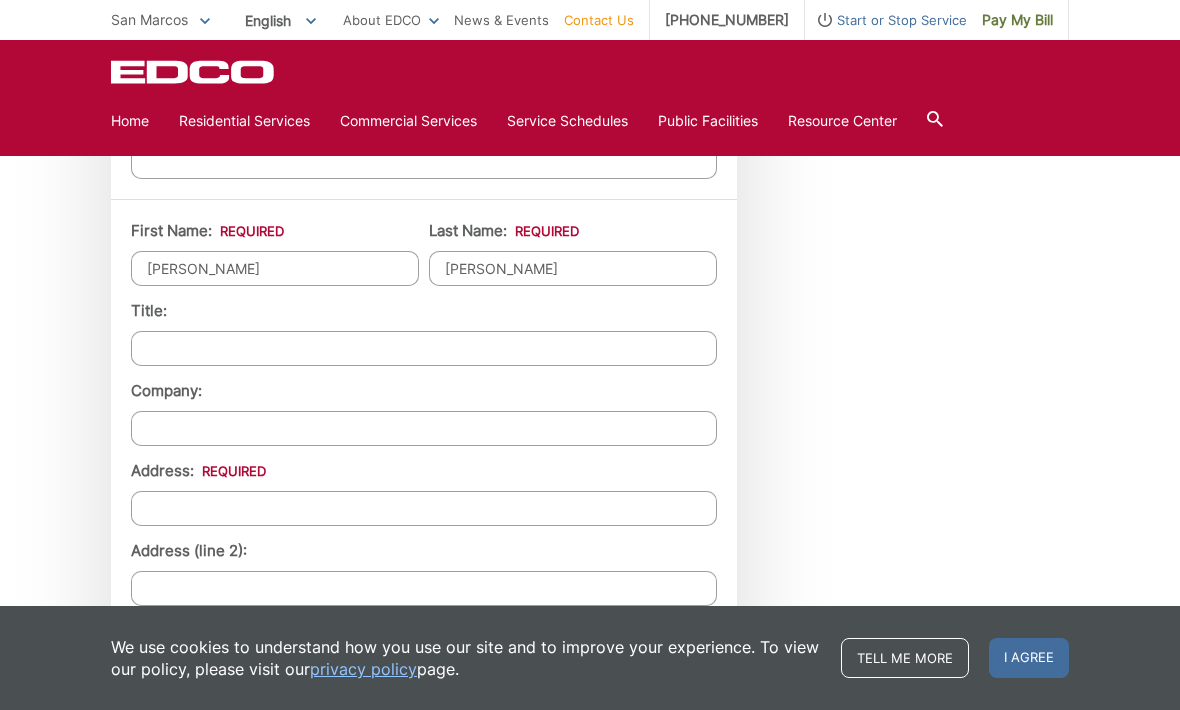 type on "[PERSON_NAME]" 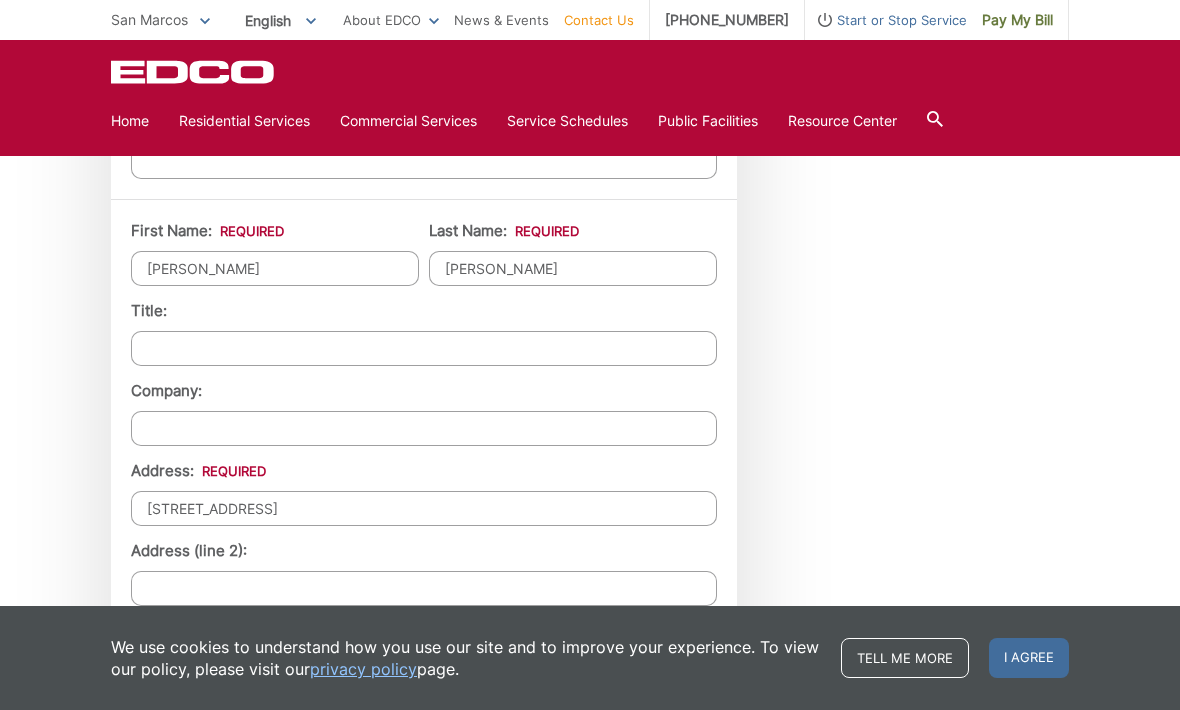 type on "[STREET_ADDRESS]" 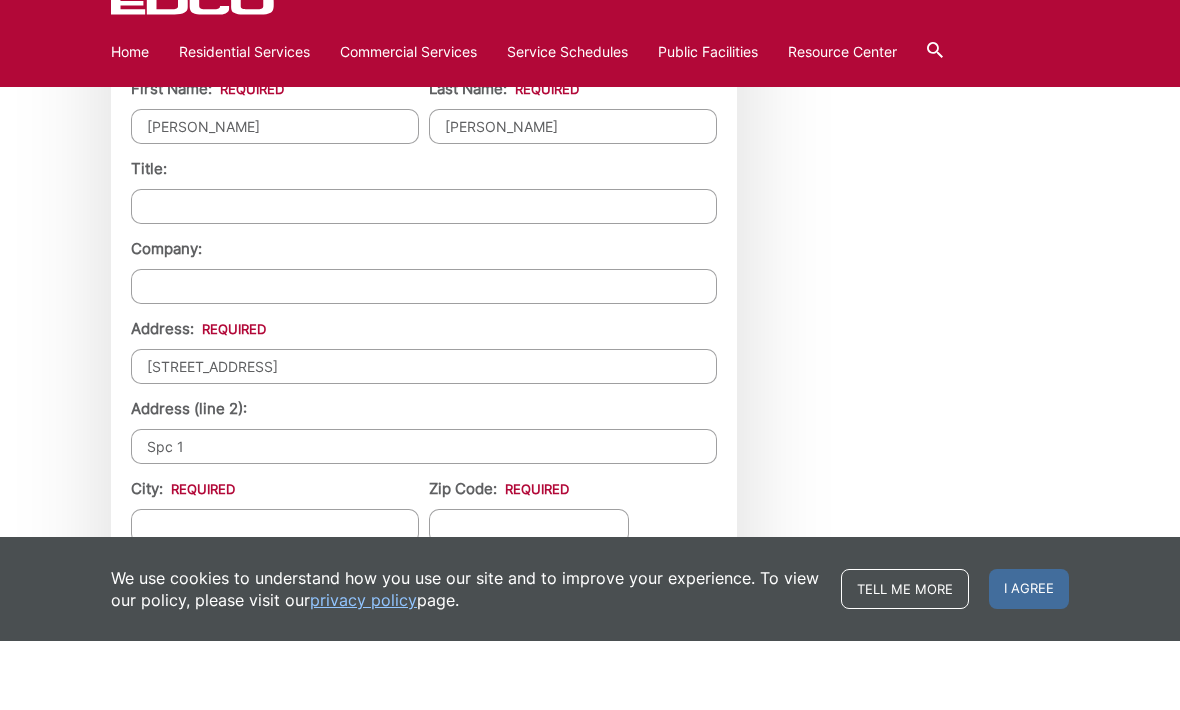 scroll, scrollTop: 1776, scrollLeft: 0, axis: vertical 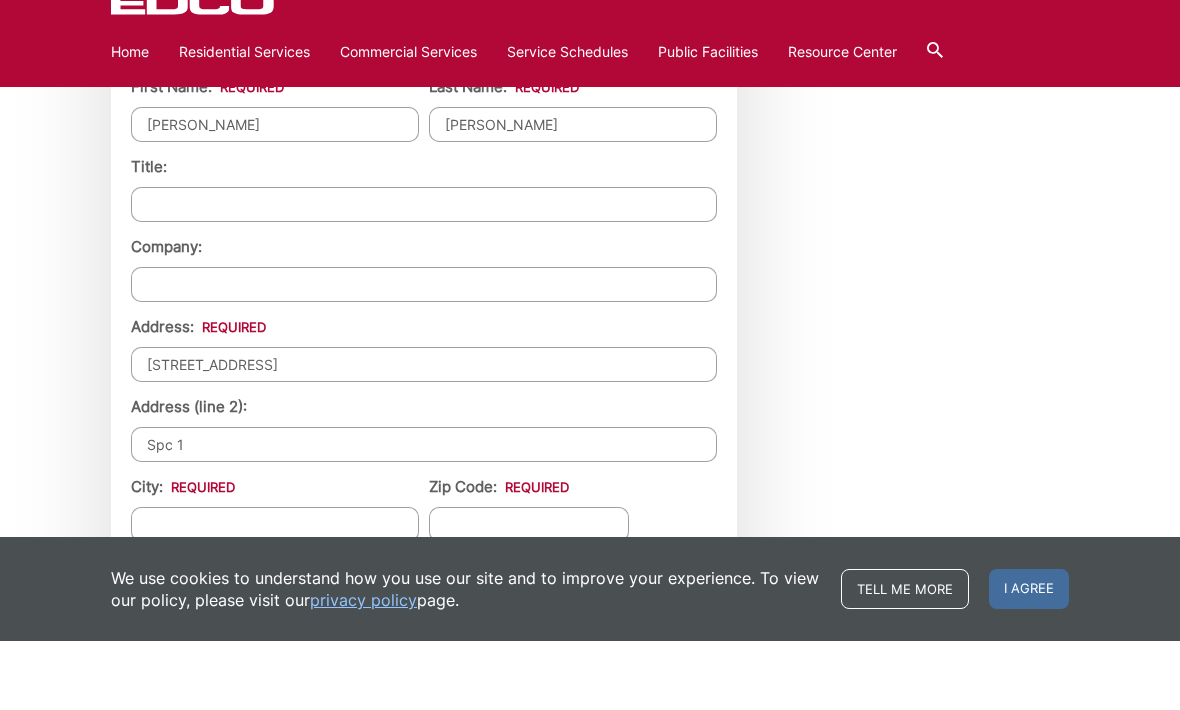 type on "Spc 1" 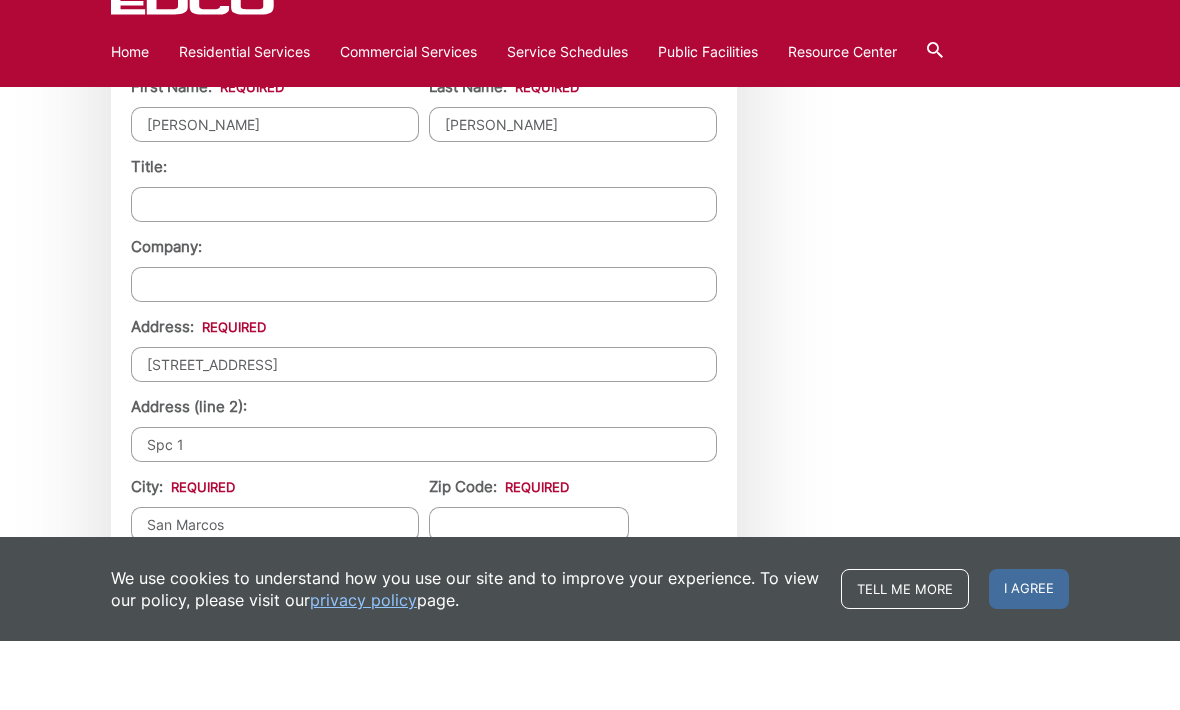 type on "San Marcos" 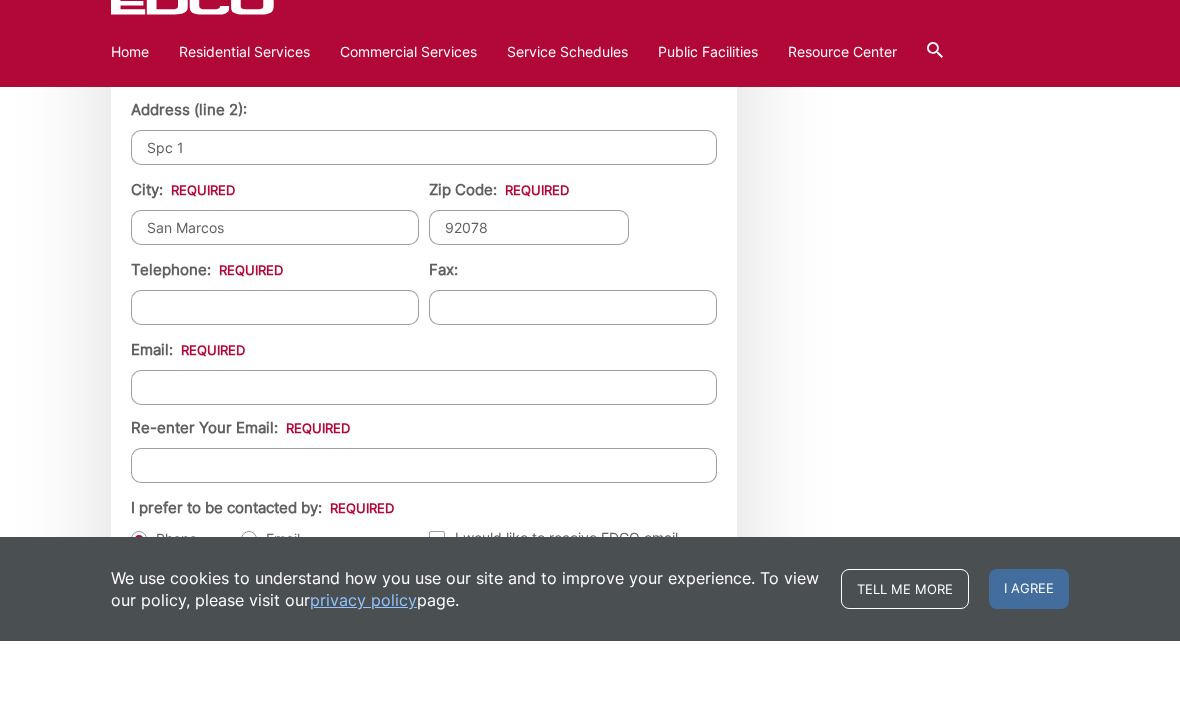 scroll, scrollTop: 2084, scrollLeft: 0, axis: vertical 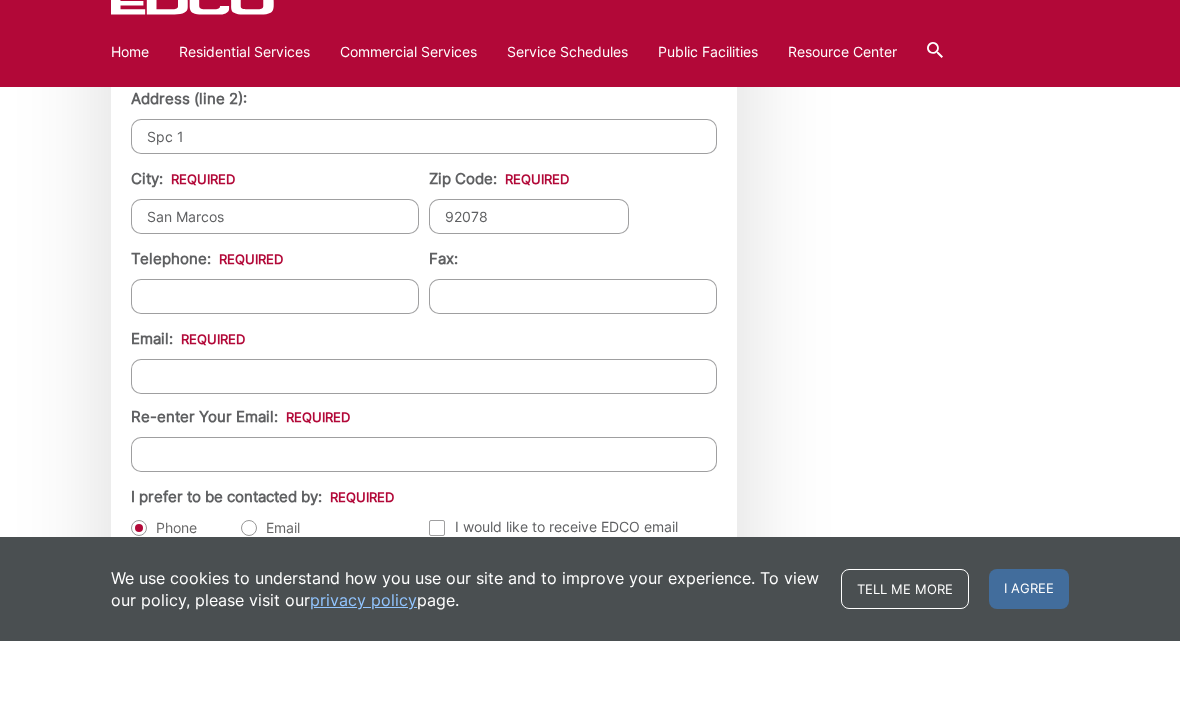 type on "92078" 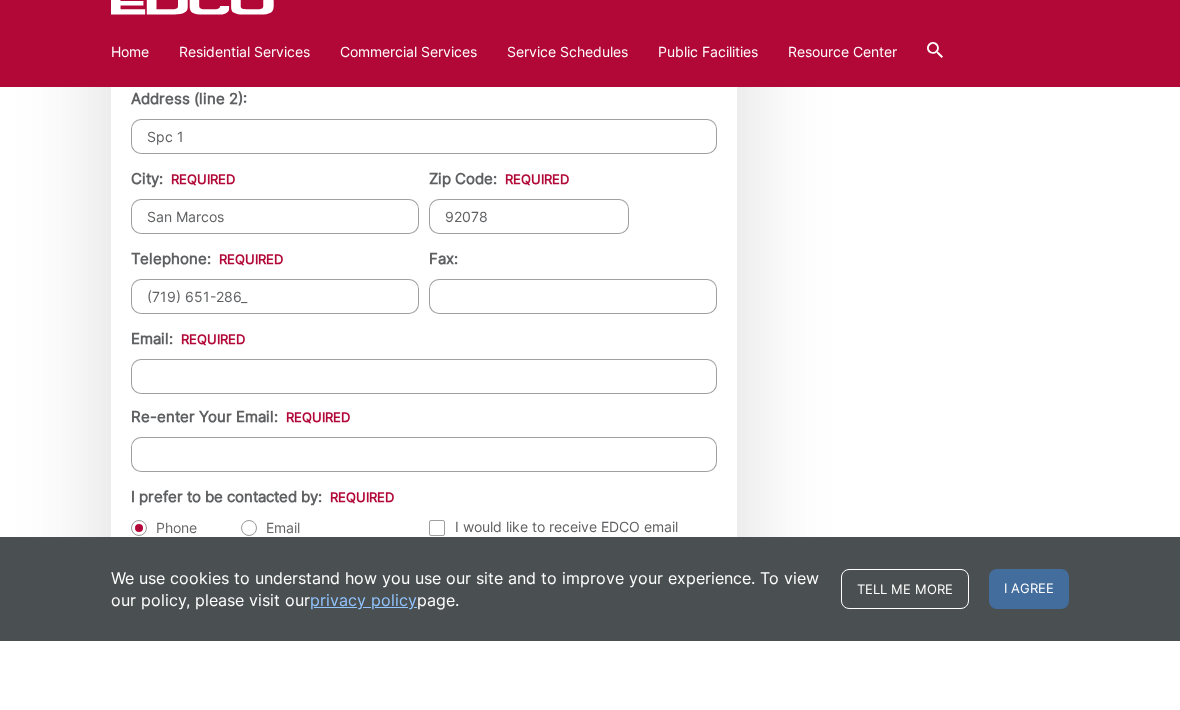 type on "[PHONE_NUMBER]" 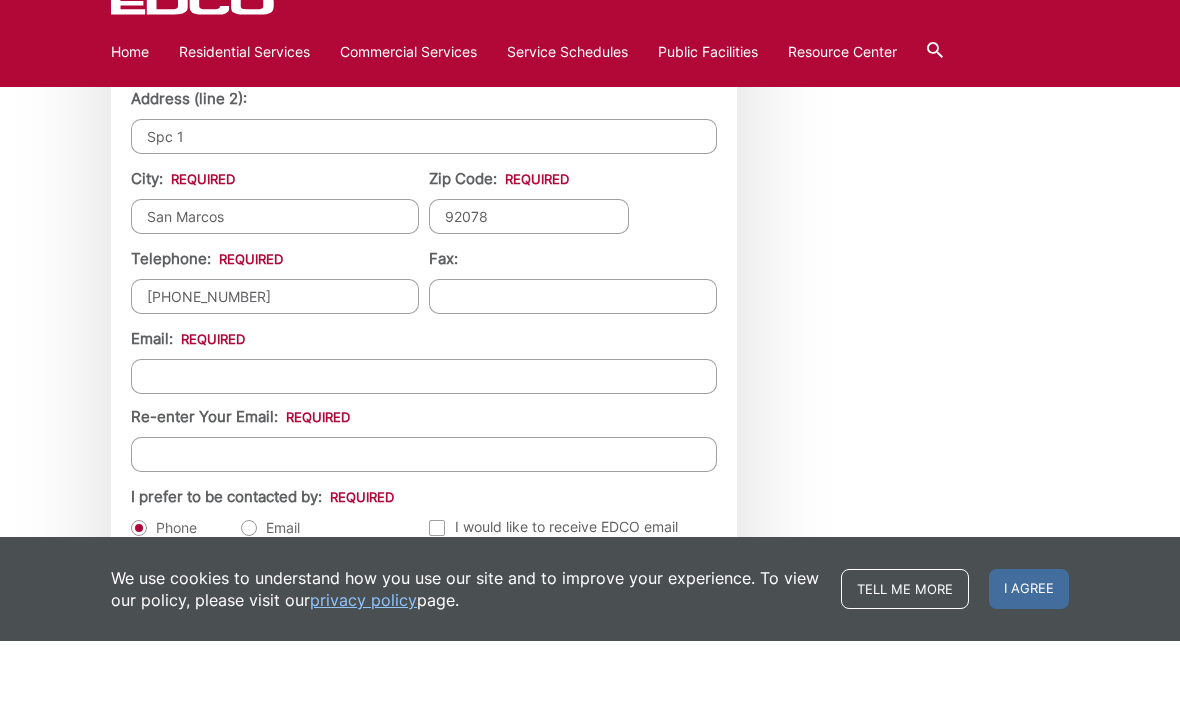click on "Email *" at bounding box center (424, 445) 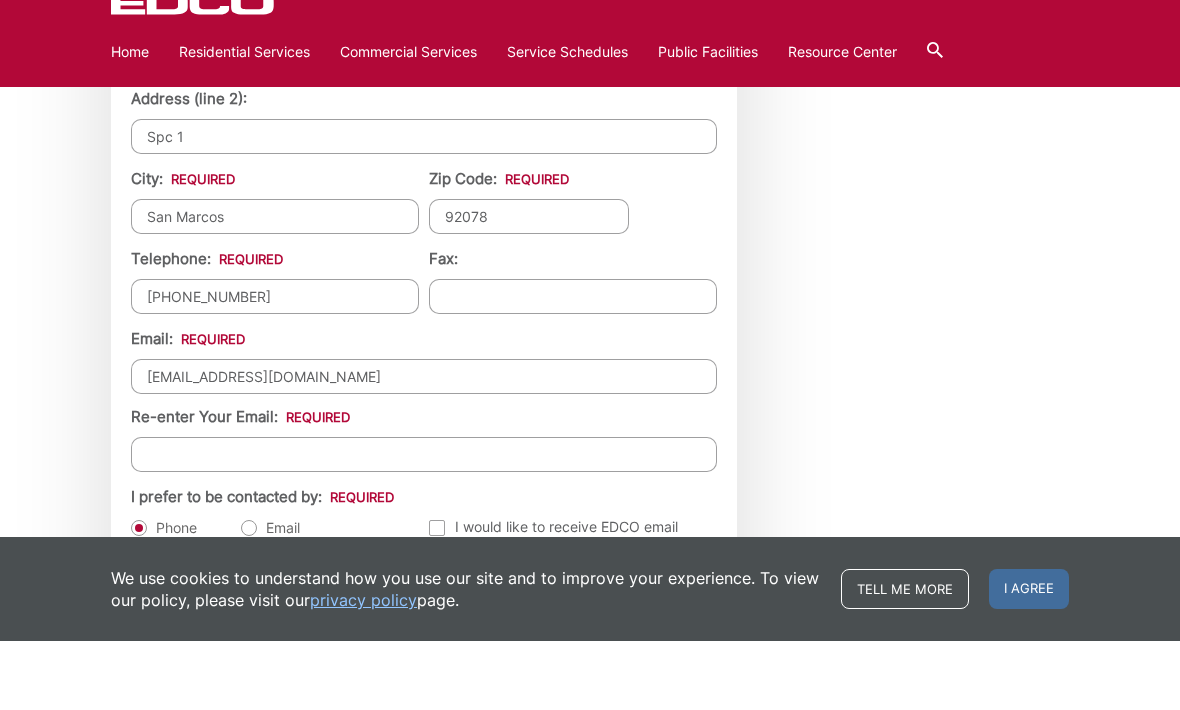 type on "[EMAIL_ADDRESS][DOMAIN_NAME]" 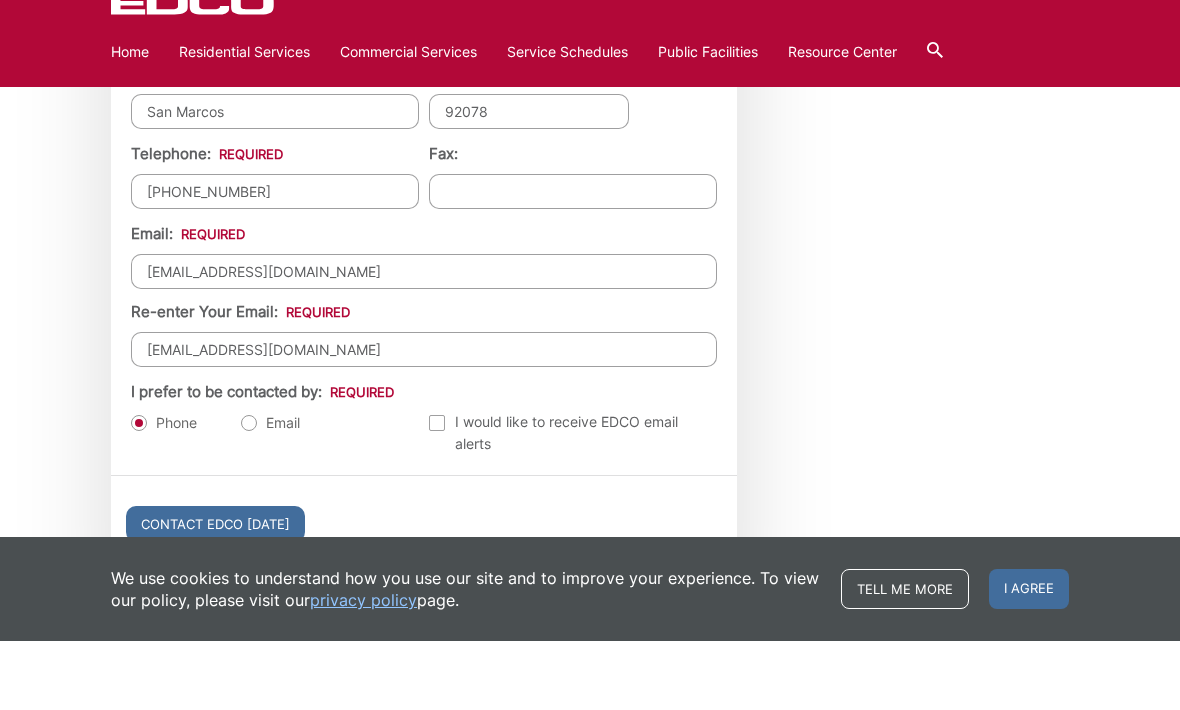 scroll, scrollTop: 2212, scrollLeft: 0, axis: vertical 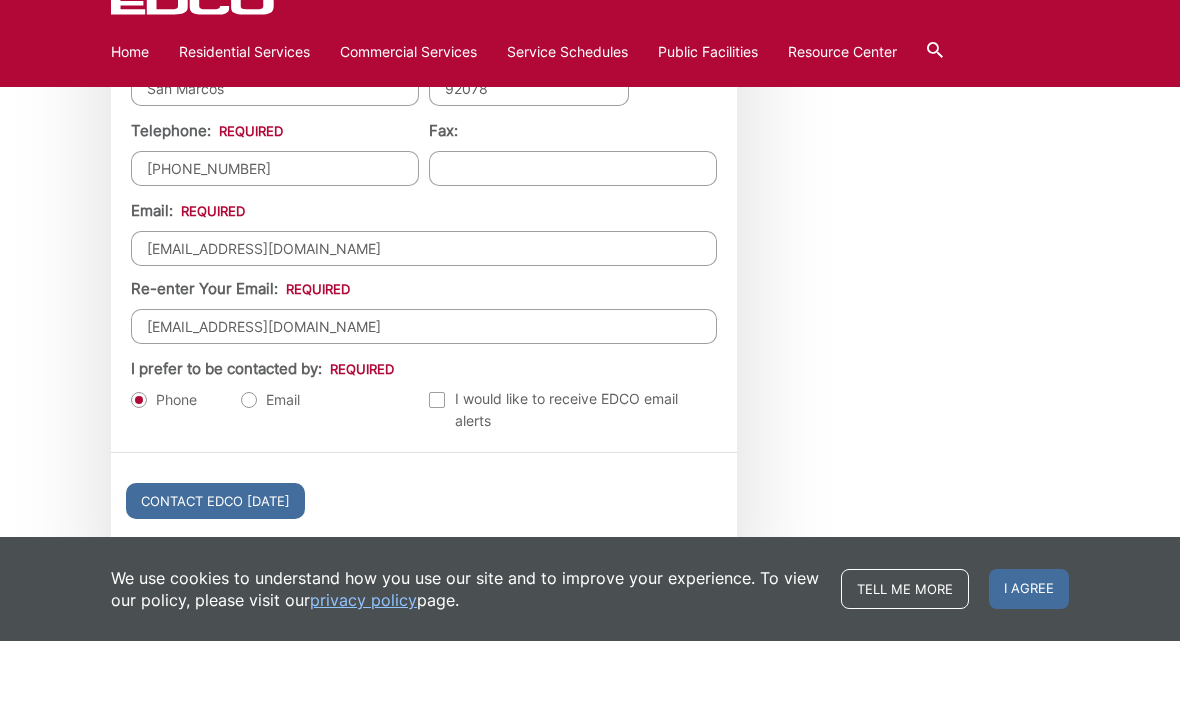 type on "[EMAIL_ADDRESS][DOMAIN_NAME]" 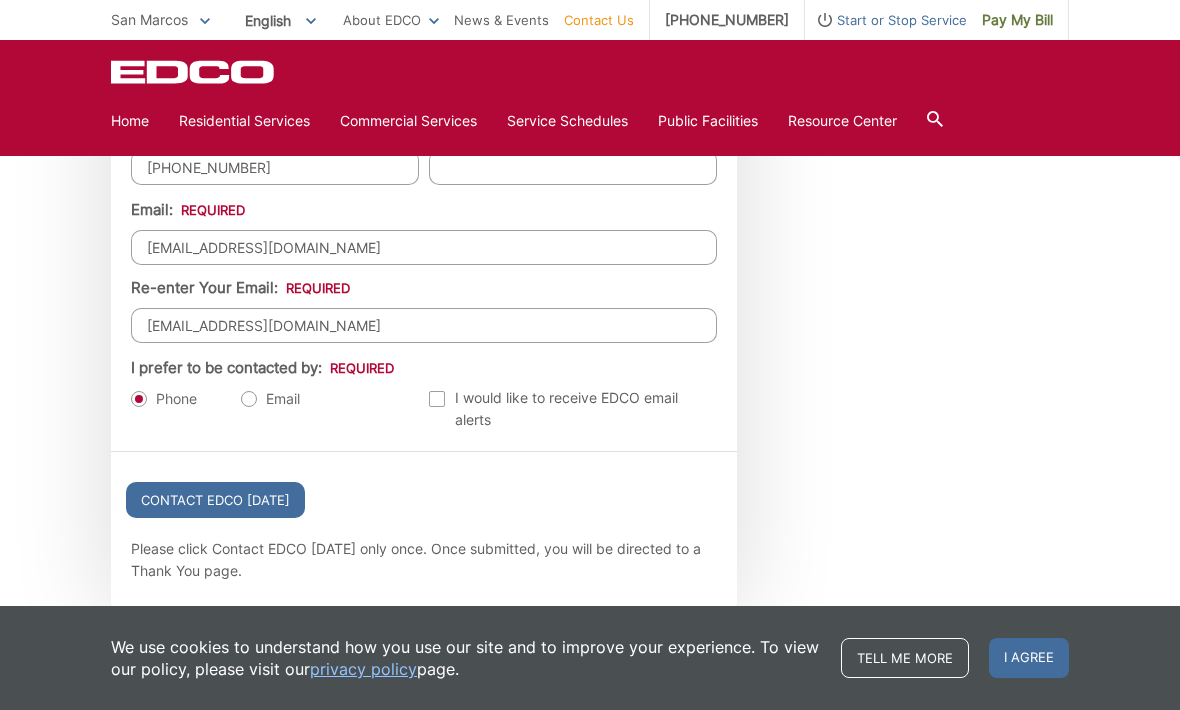 click on "Email" at bounding box center [270, 399] 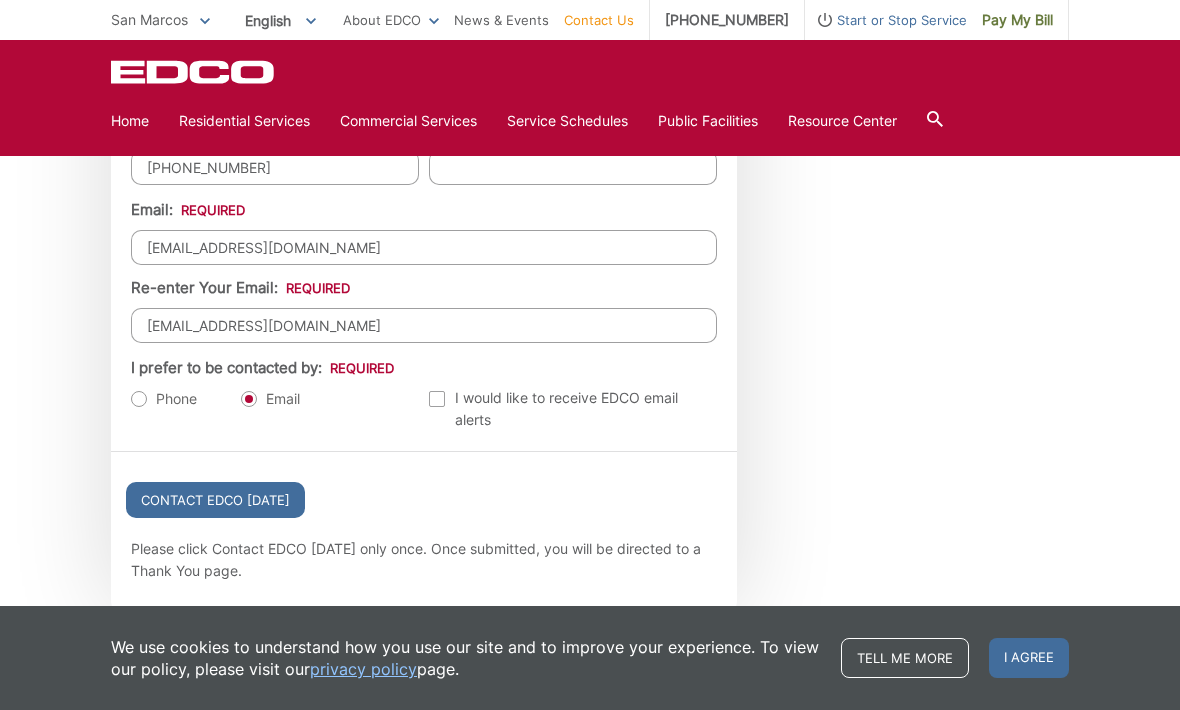 click on "Phone" at bounding box center [164, 399] 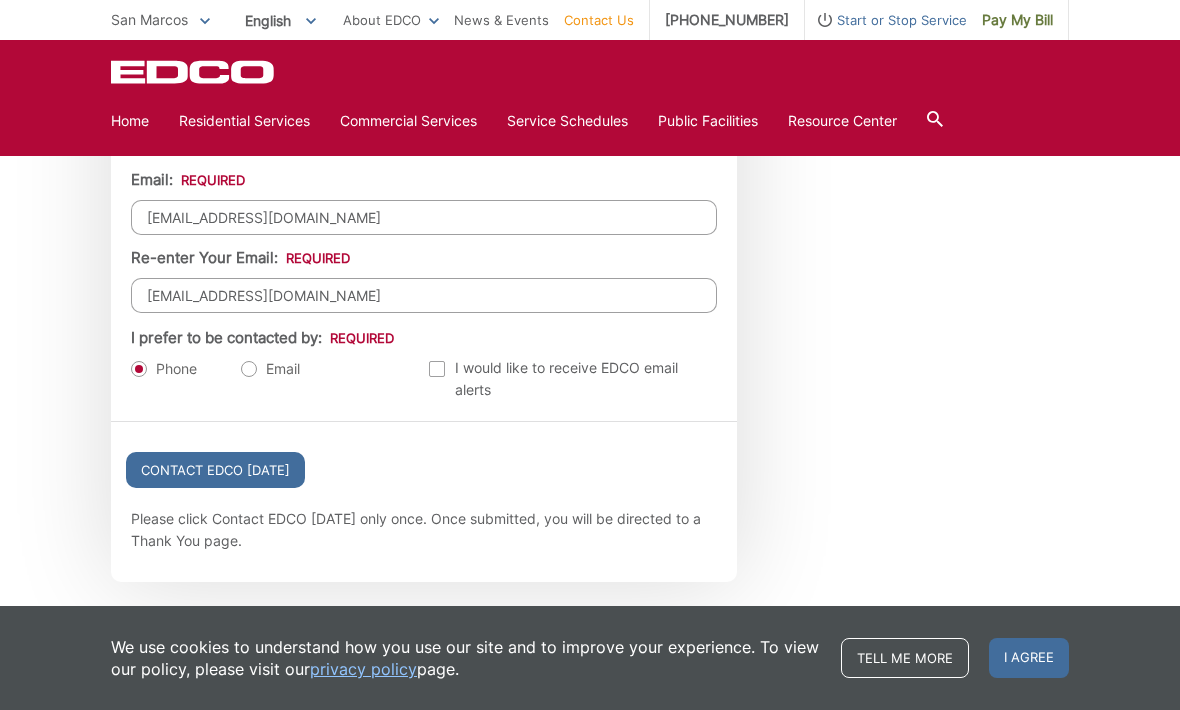 scroll, scrollTop: 2313, scrollLeft: 0, axis: vertical 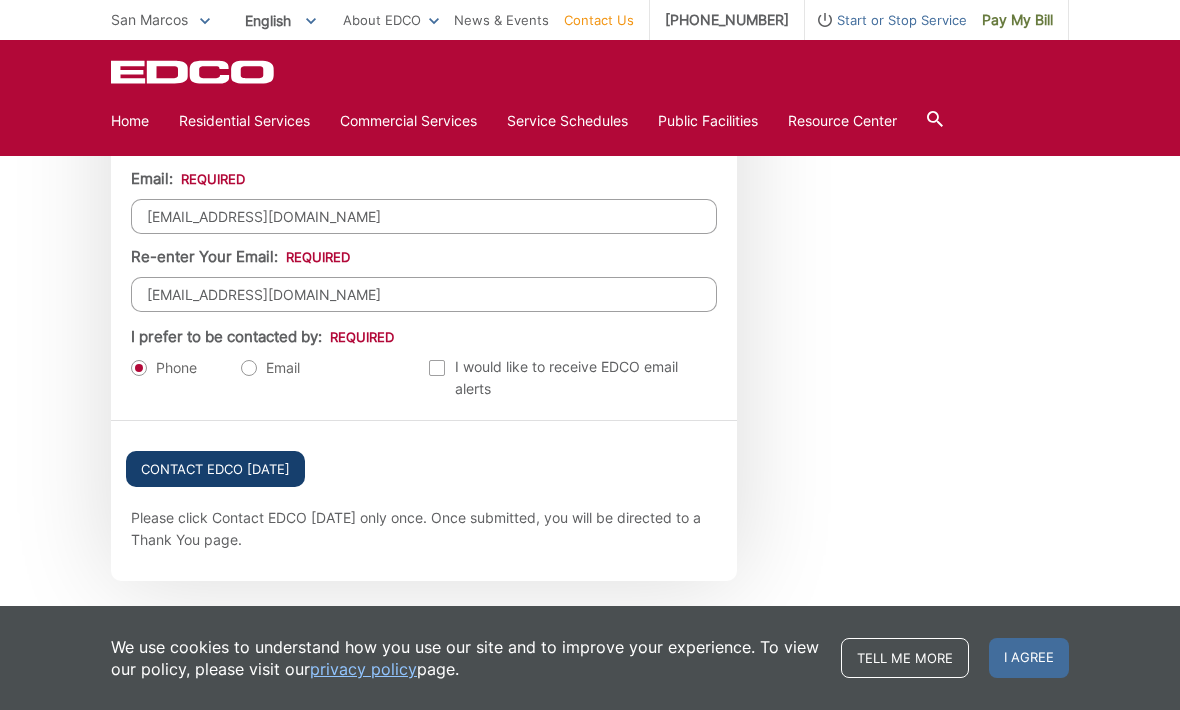 click on "Contact EDCO [DATE]" at bounding box center [215, 469] 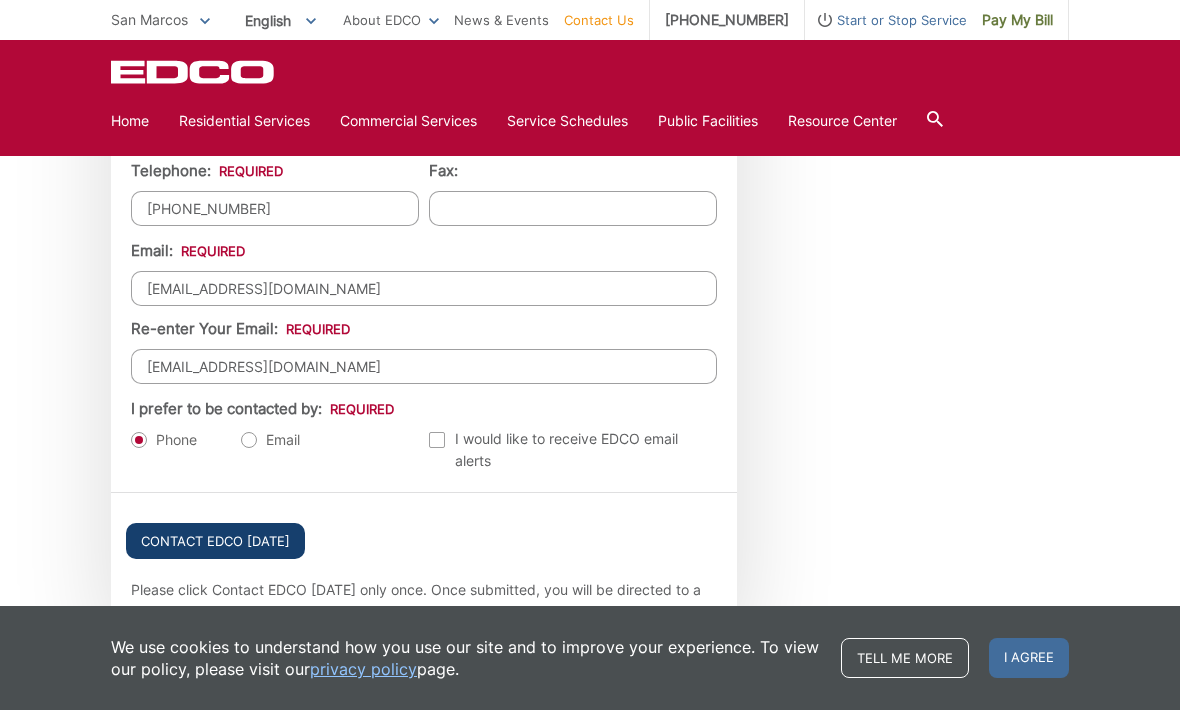 scroll, scrollTop: 2248, scrollLeft: 0, axis: vertical 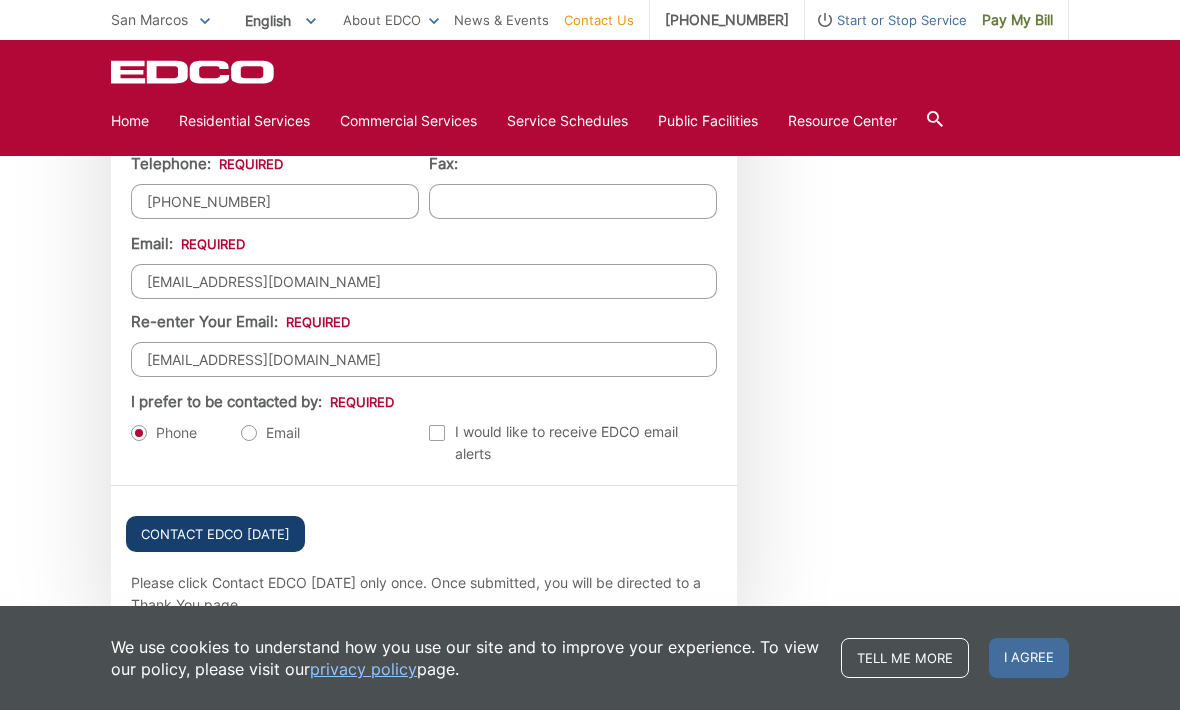 click on "Contact EDCO [DATE]" at bounding box center (215, 534) 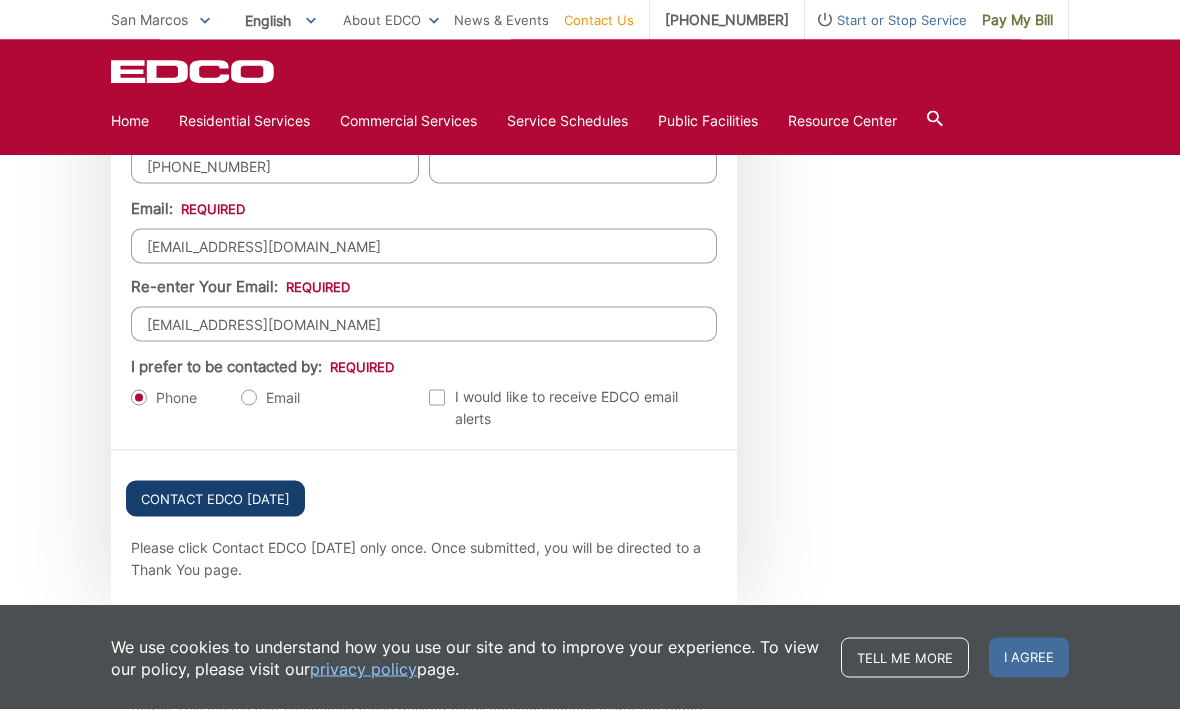 scroll, scrollTop: 2278, scrollLeft: 0, axis: vertical 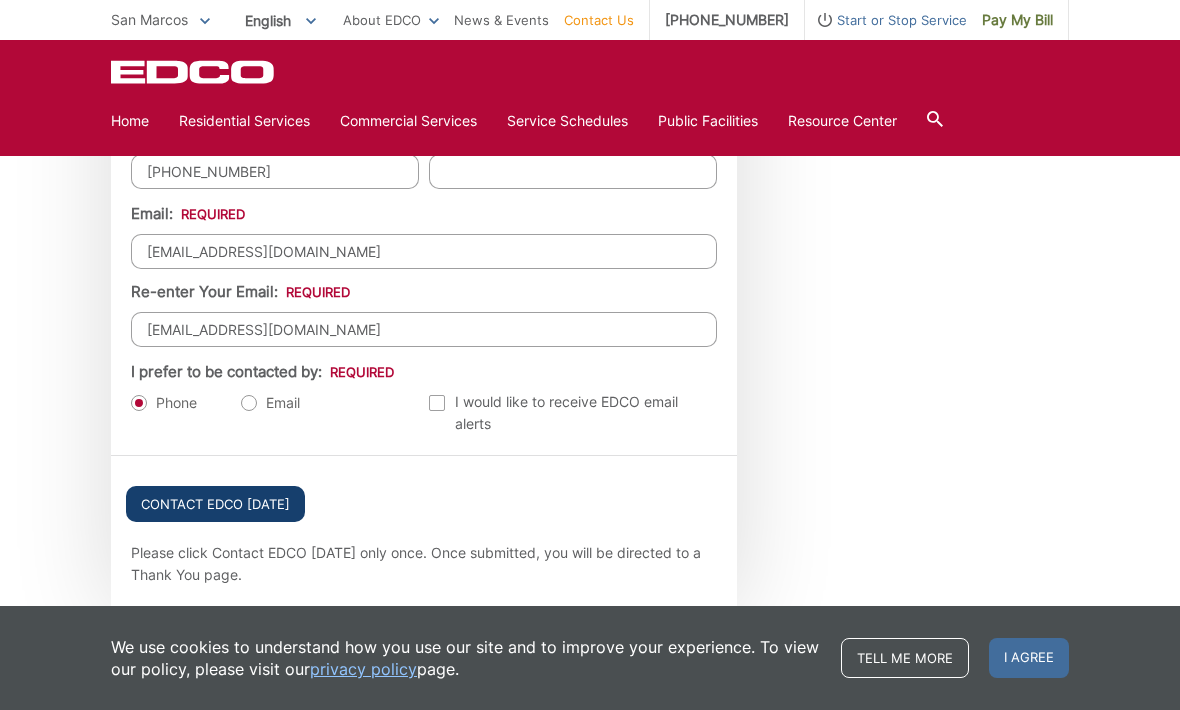 click on "Contact EDCO [DATE]" at bounding box center [215, 504] 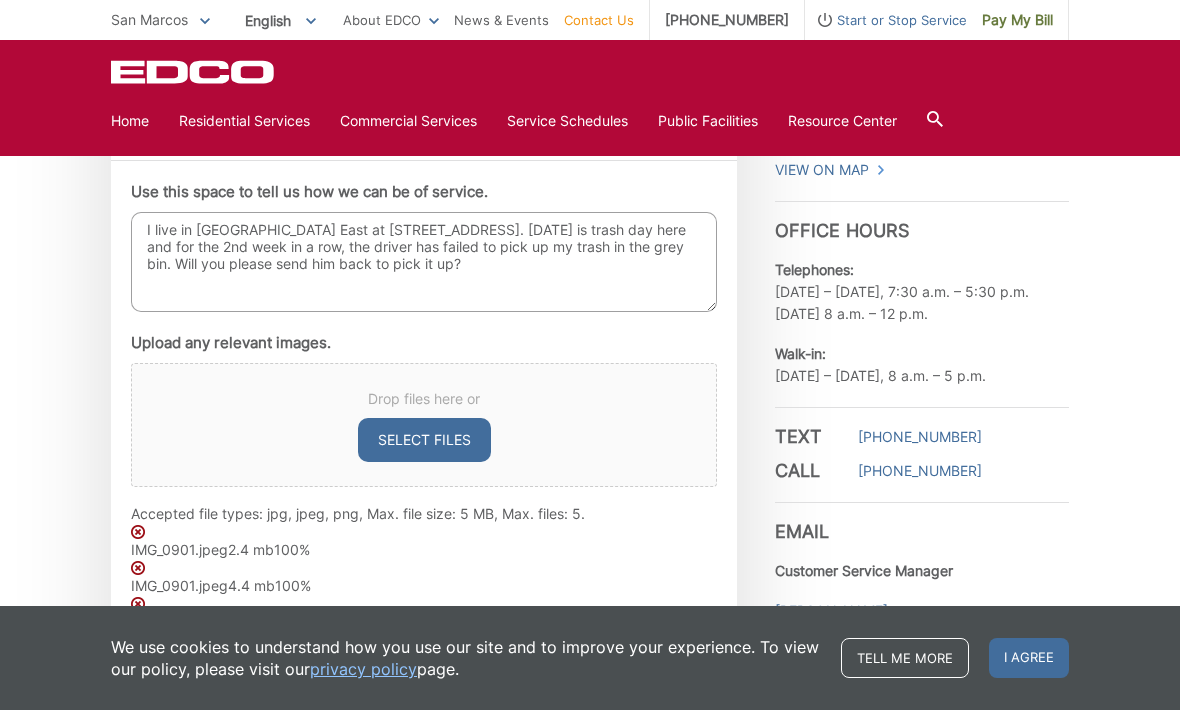 scroll, scrollTop: 1141, scrollLeft: 0, axis: vertical 